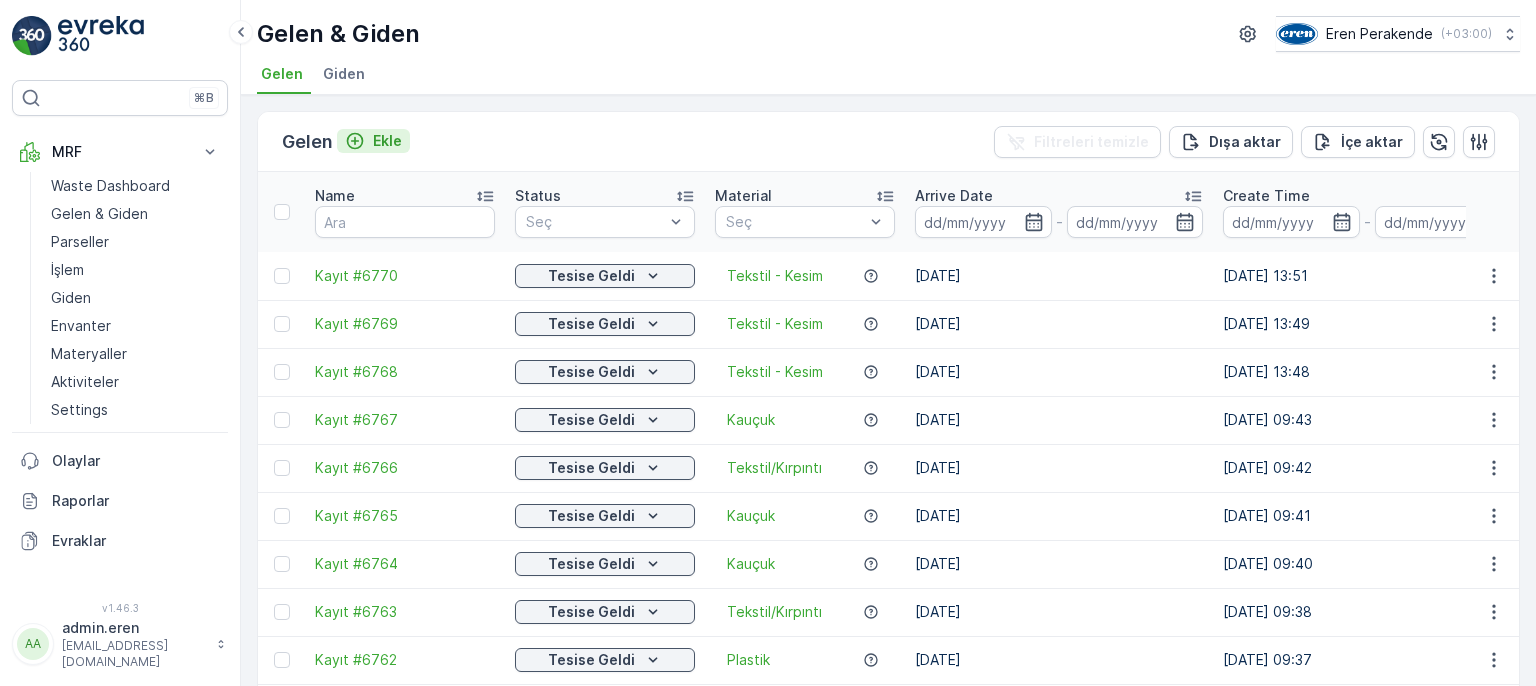 scroll, scrollTop: 0, scrollLeft: 0, axis: both 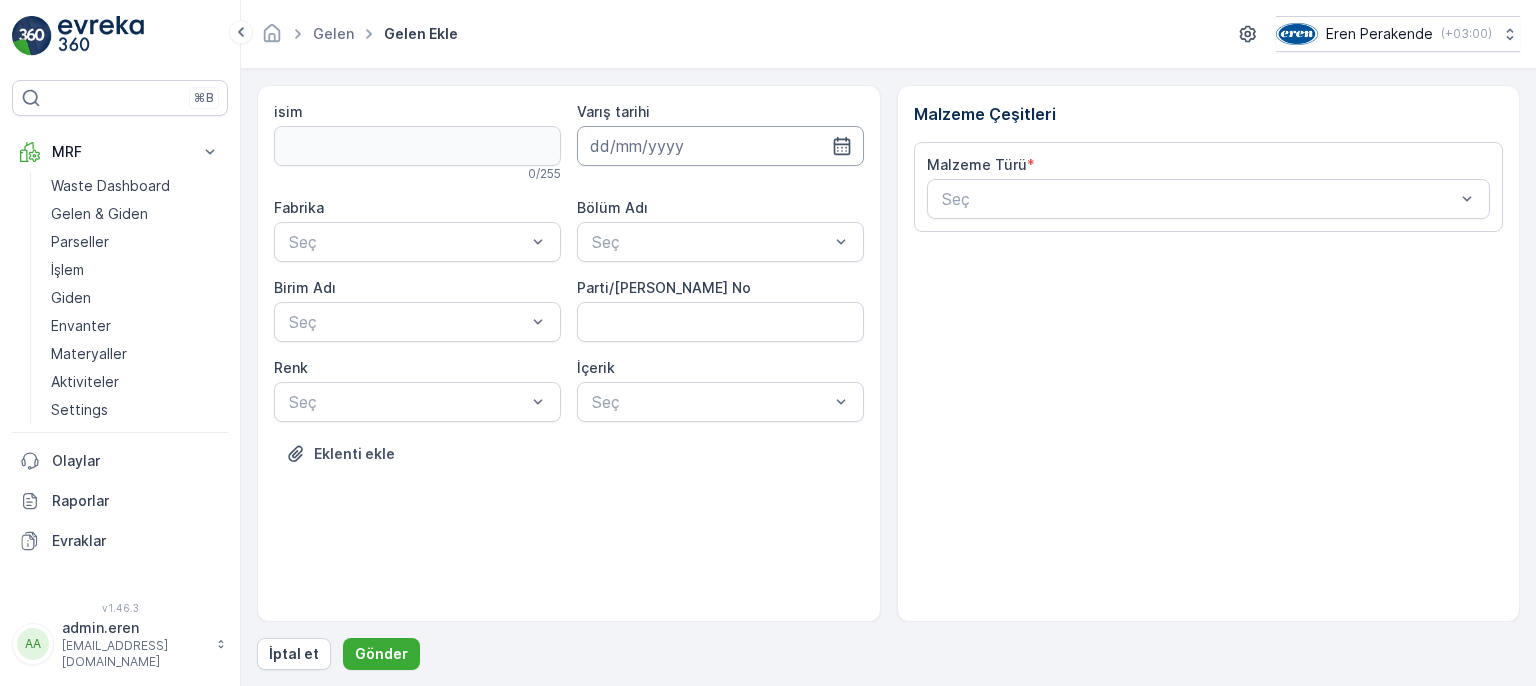 click at bounding box center [720, 146] 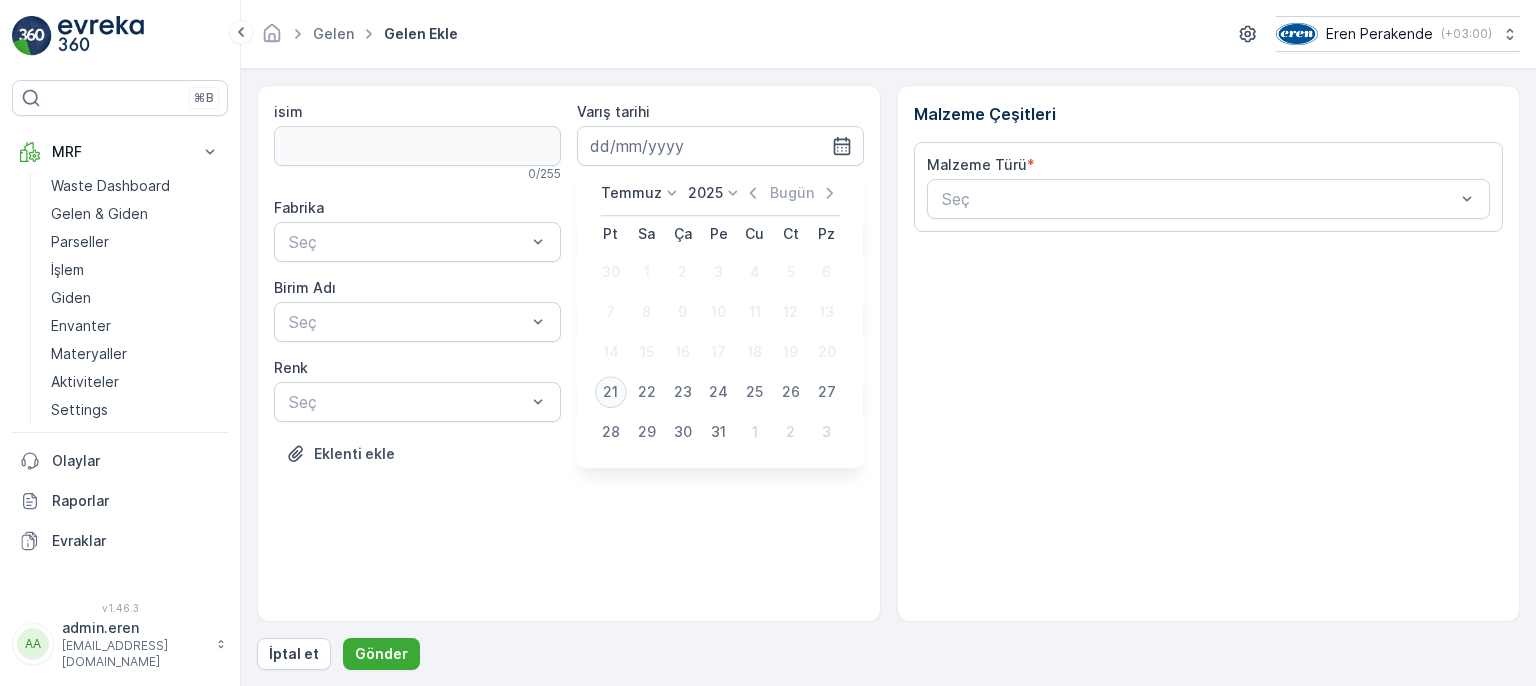 click on "21" at bounding box center (611, 392) 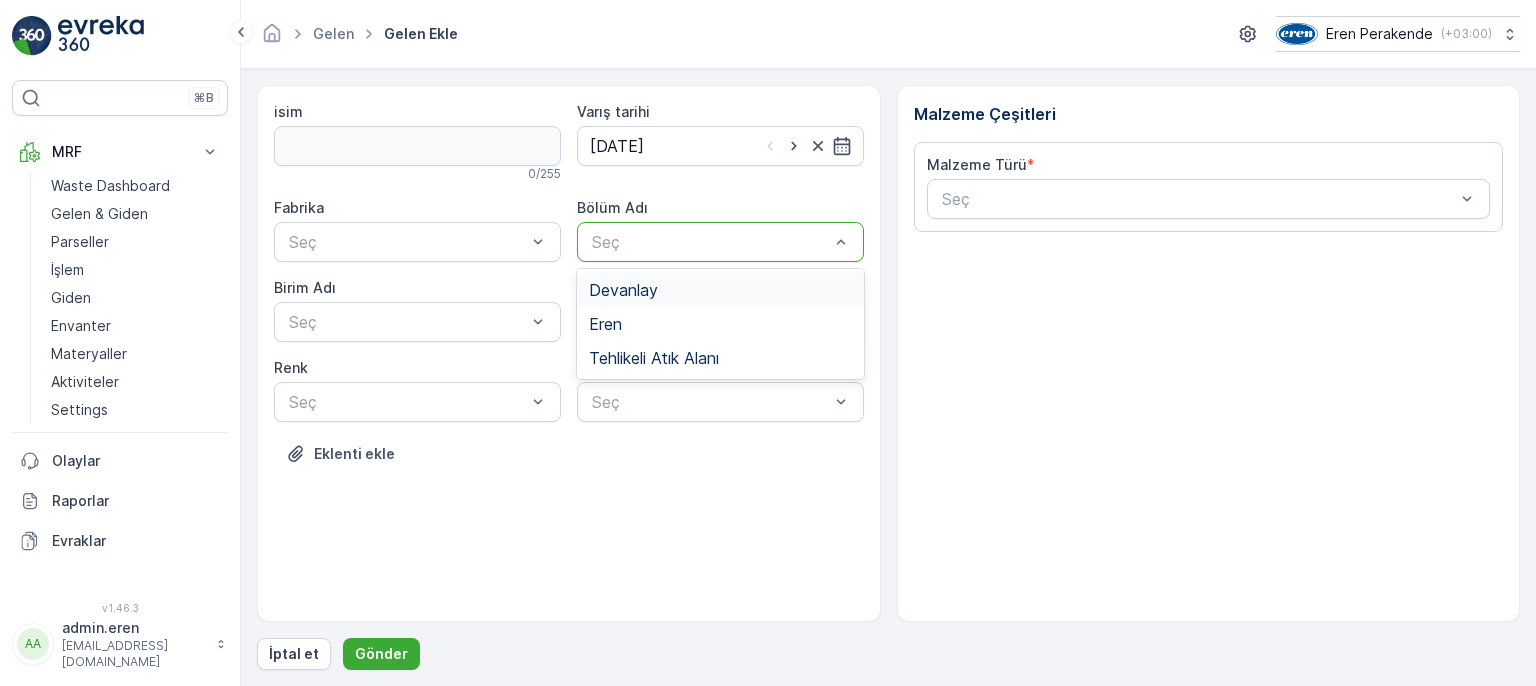 click on "Devanlay" at bounding box center [720, 290] 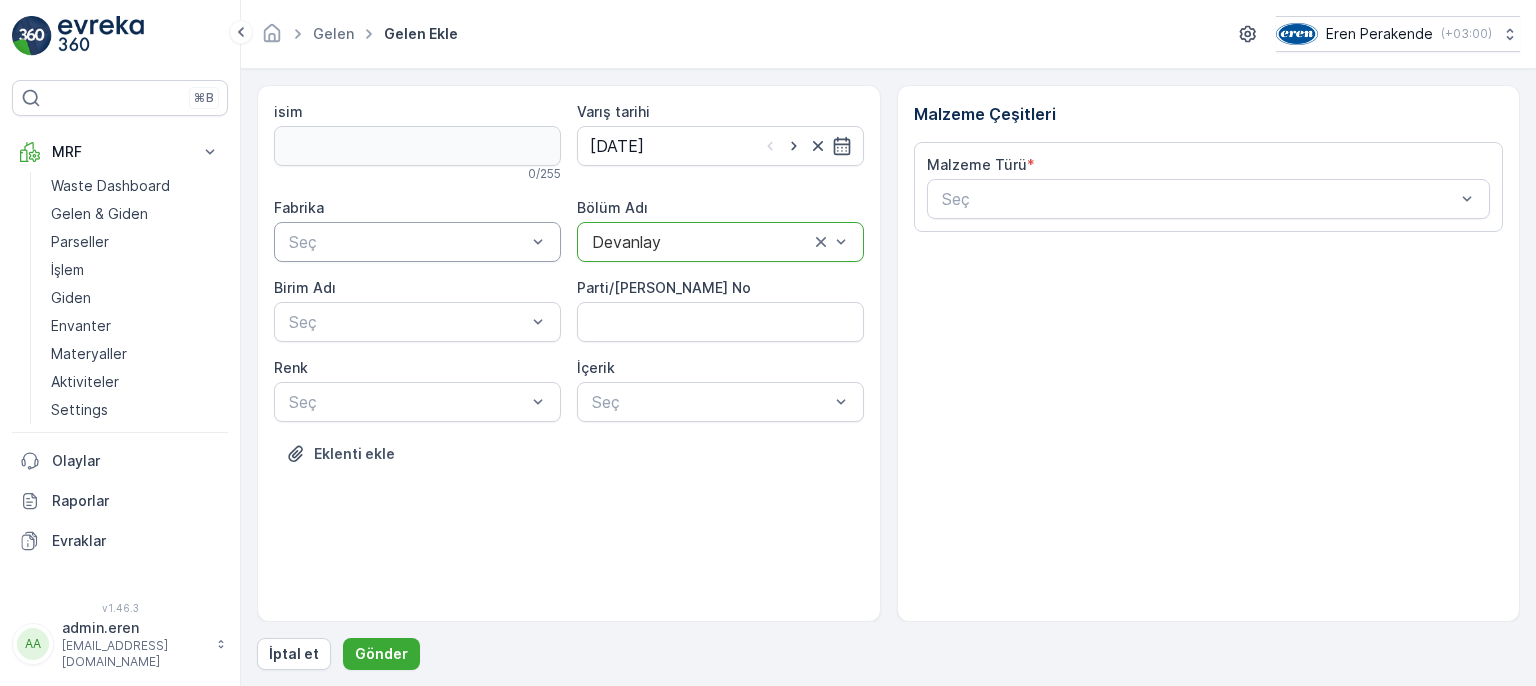 click at bounding box center [407, 242] 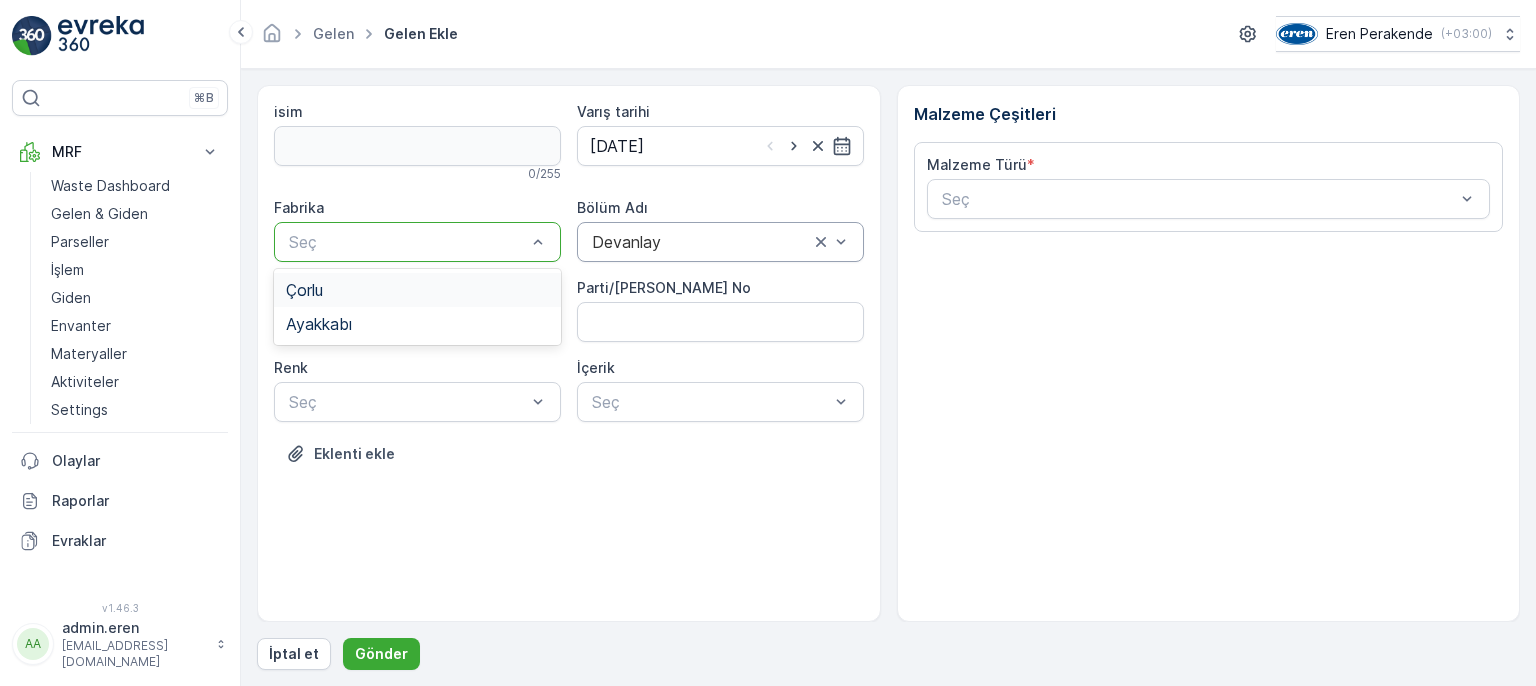 click on "Çorlu" at bounding box center [417, 290] 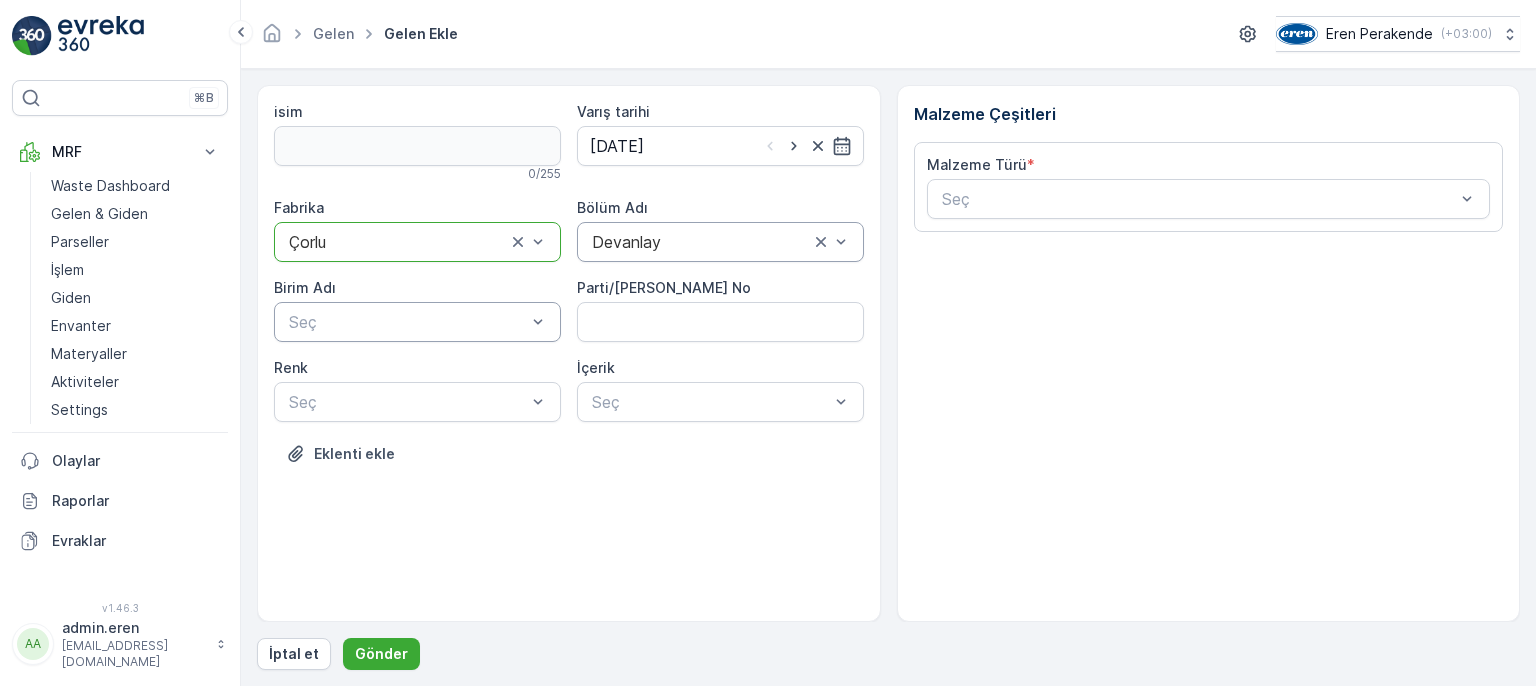 click on "Seç" at bounding box center (417, 322) 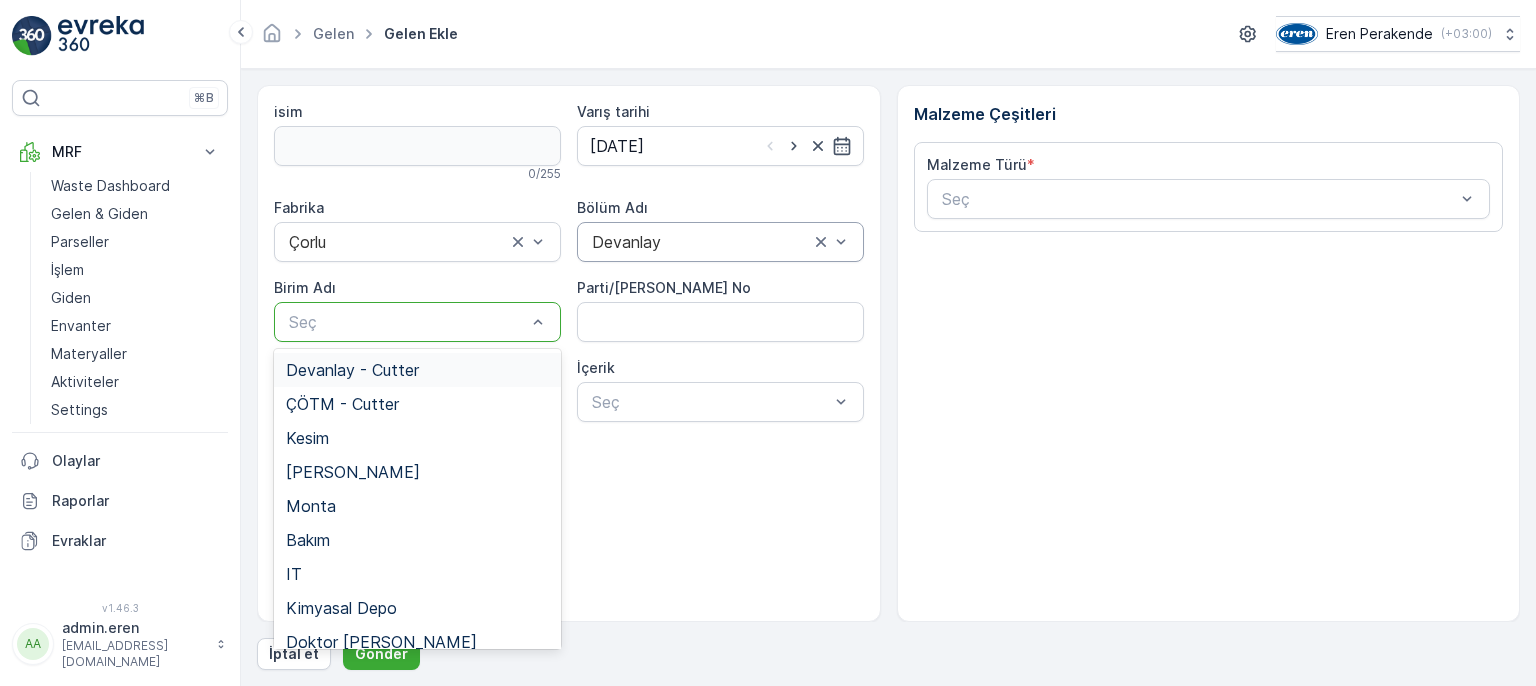 click on "Devanlay  - Cutter" at bounding box center (417, 370) 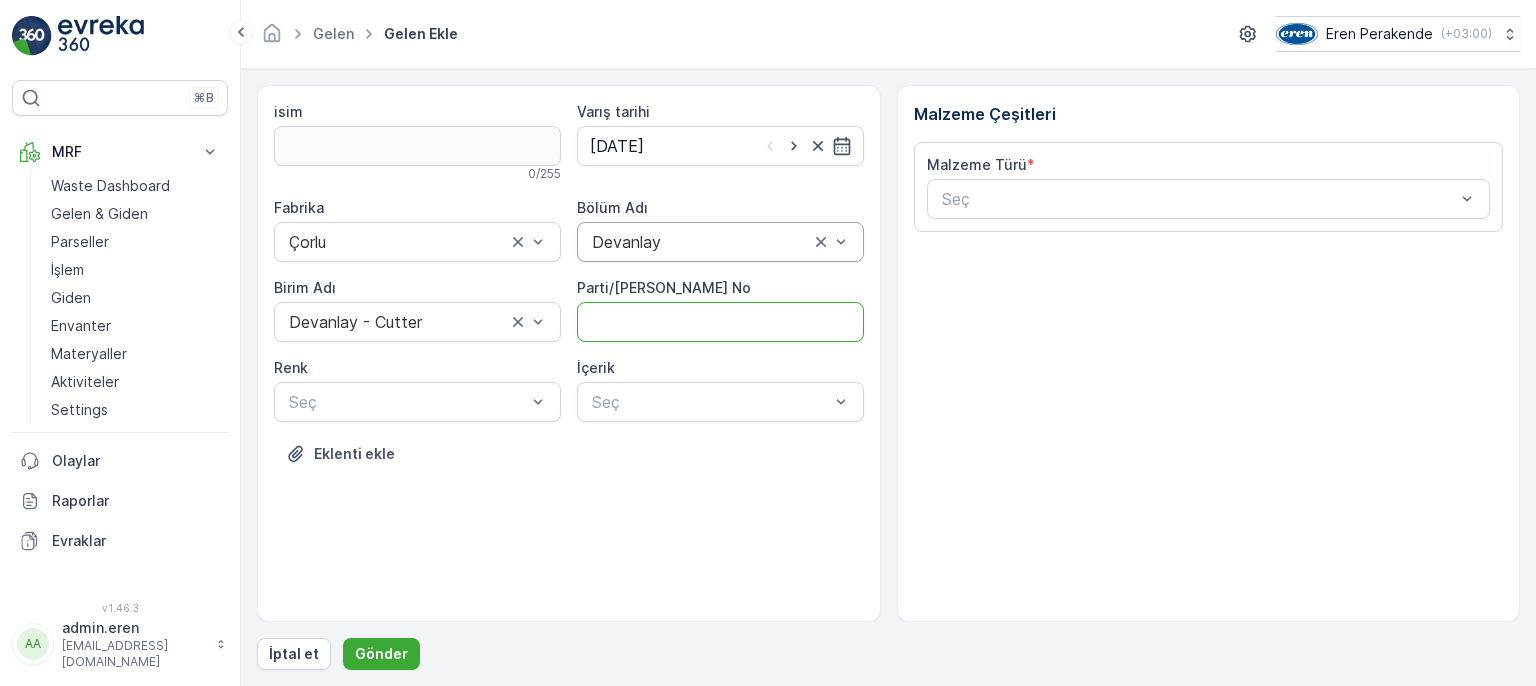 click on "Parti/[PERSON_NAME] No" at bounding box center [720, 322] 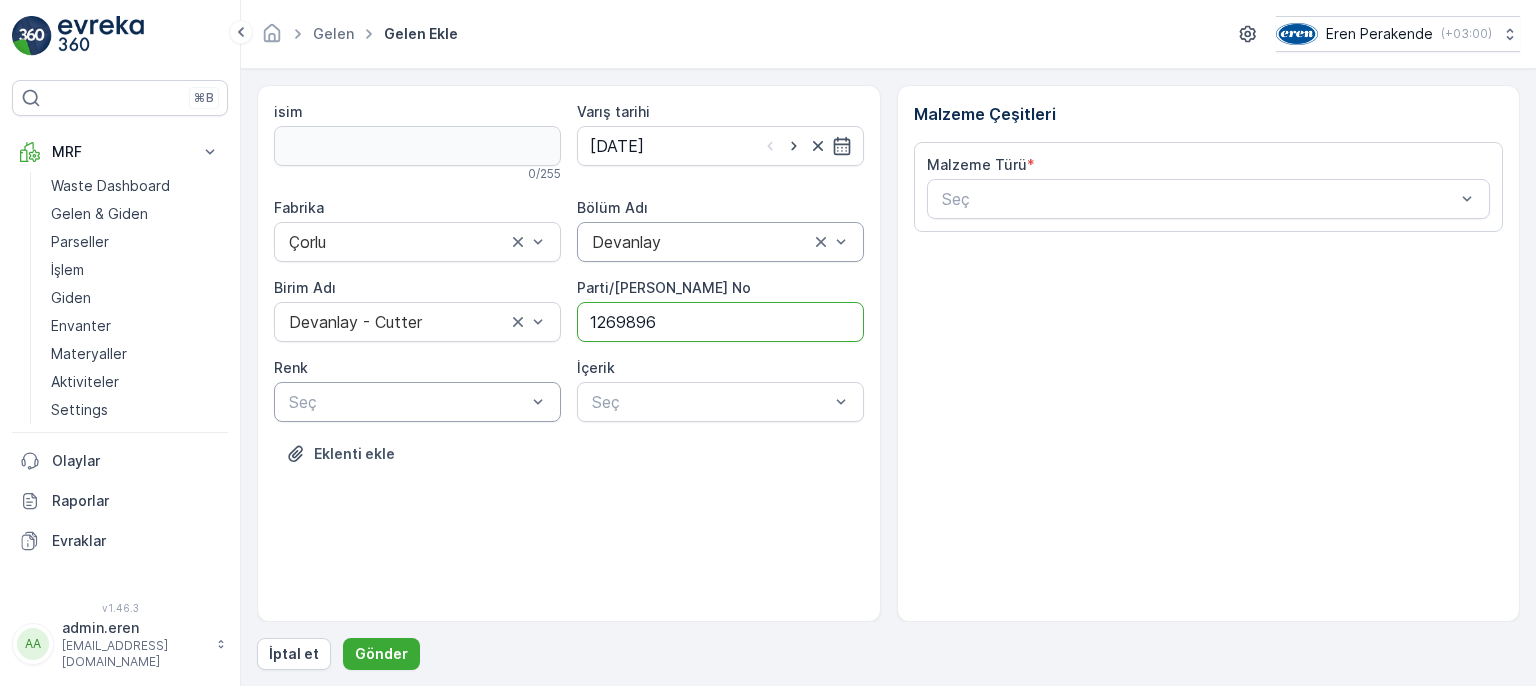 type on "1269896" 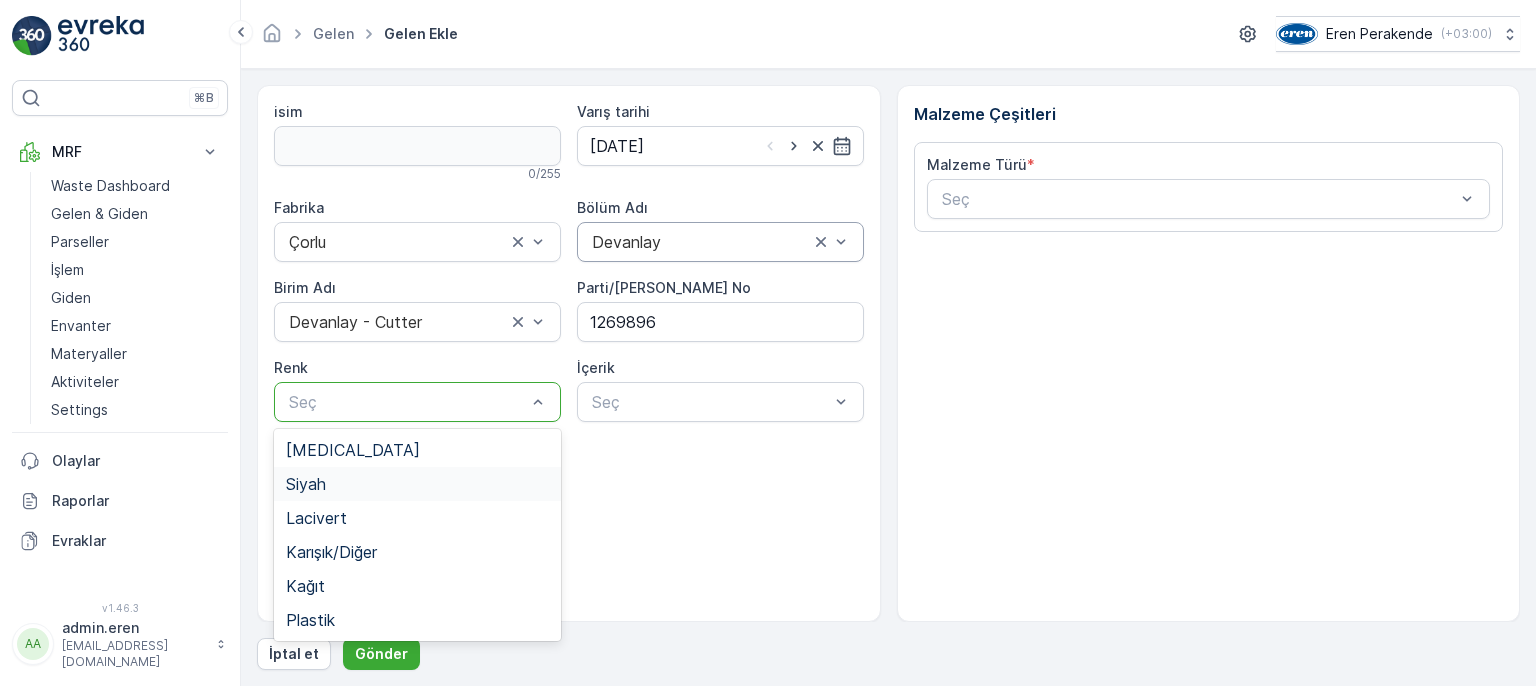 click on "Siyah" at bounding box center (306, 484) 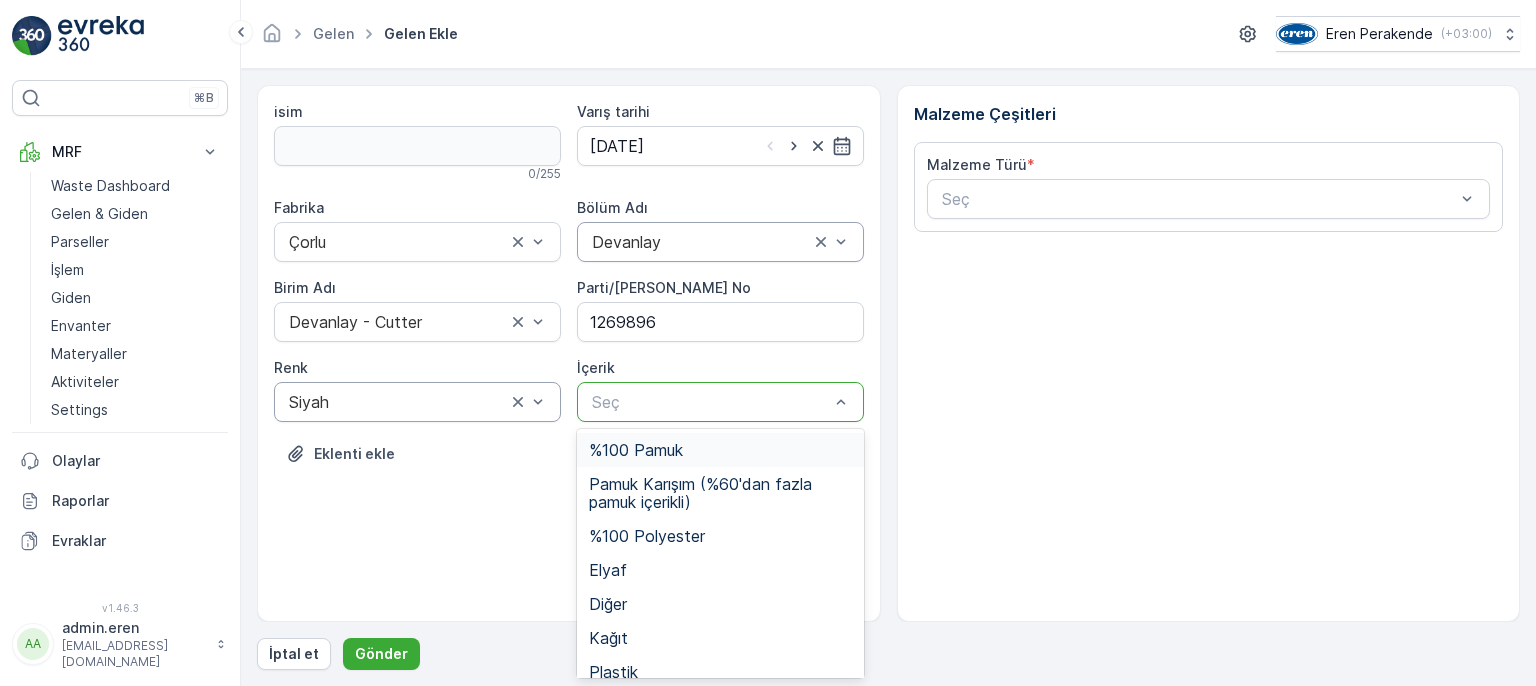 click at bounding box center (710, 402) 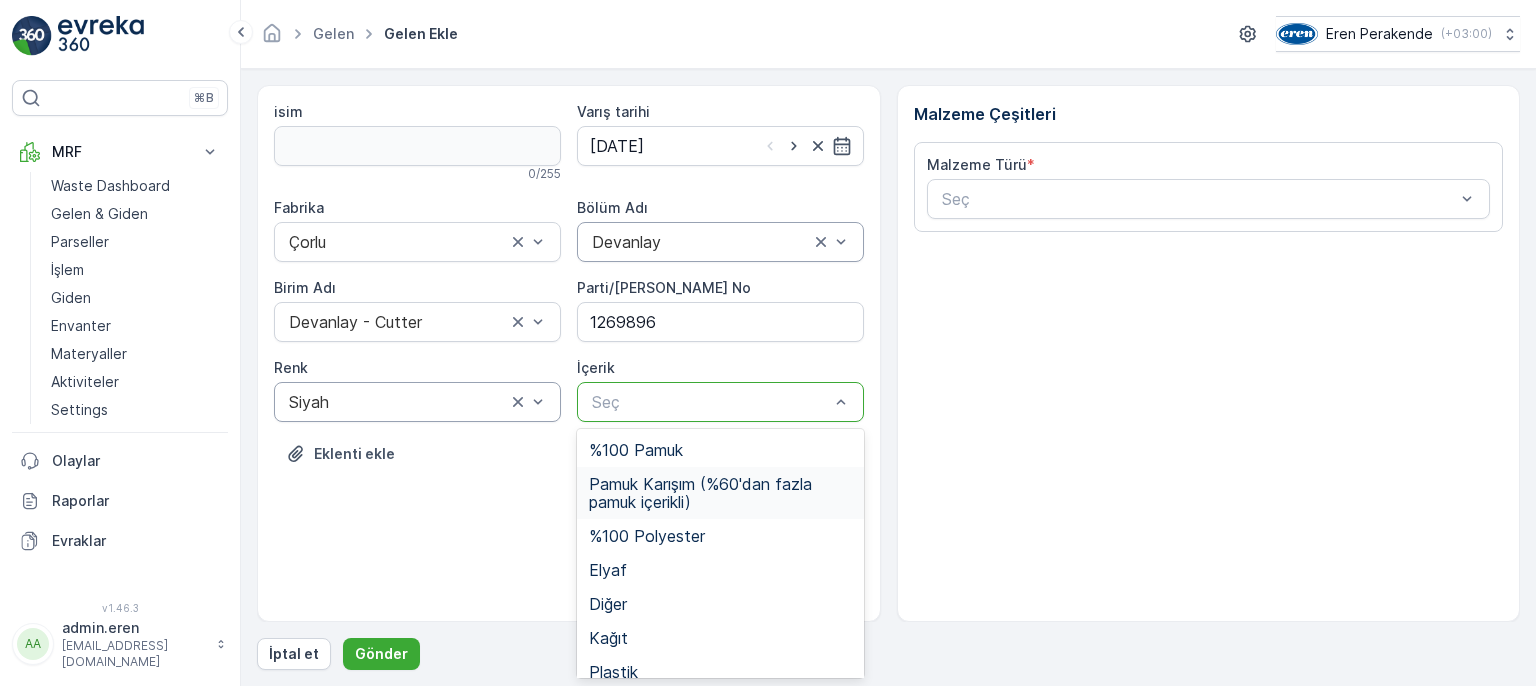 click on "Pamuk Karışım (%60'dan fazla pamuk içerikli)" at bounding box center (720, 493) 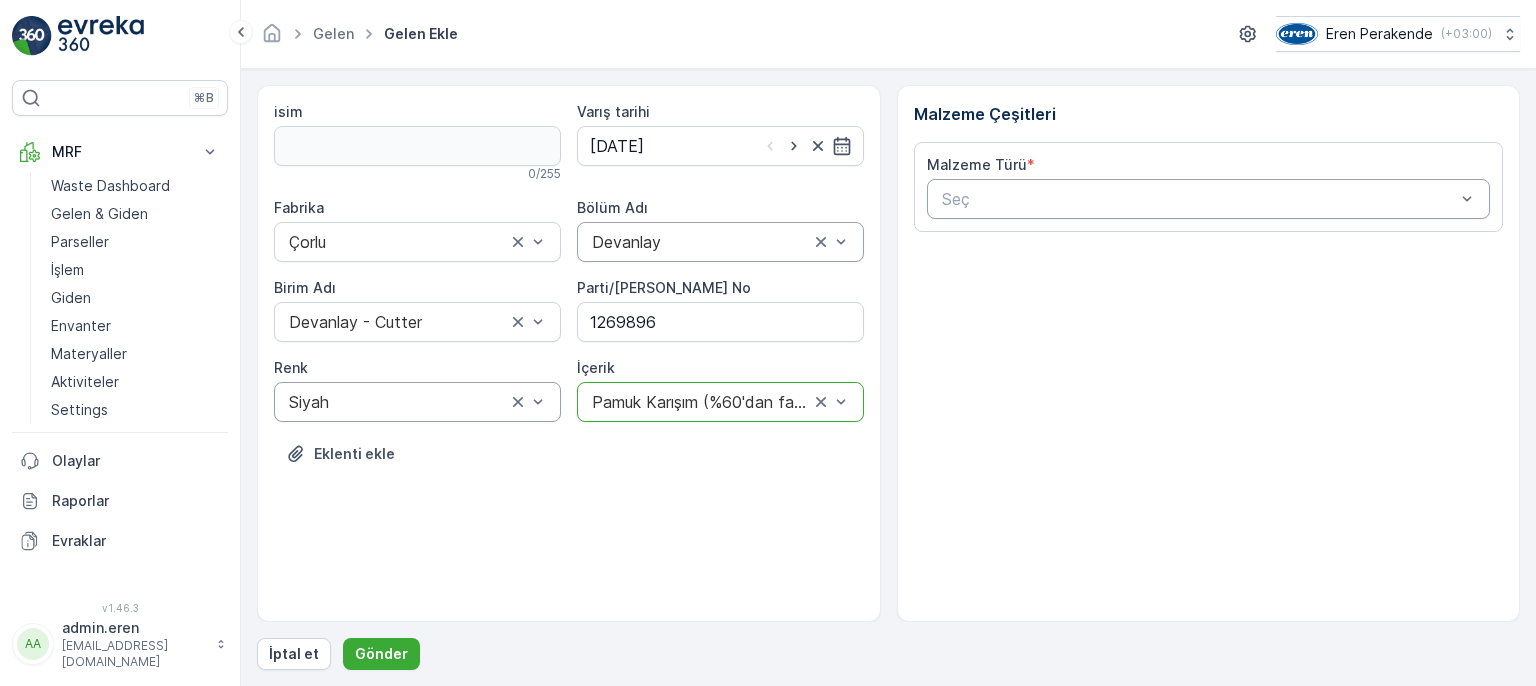 click at bounding box center [1199, 199] 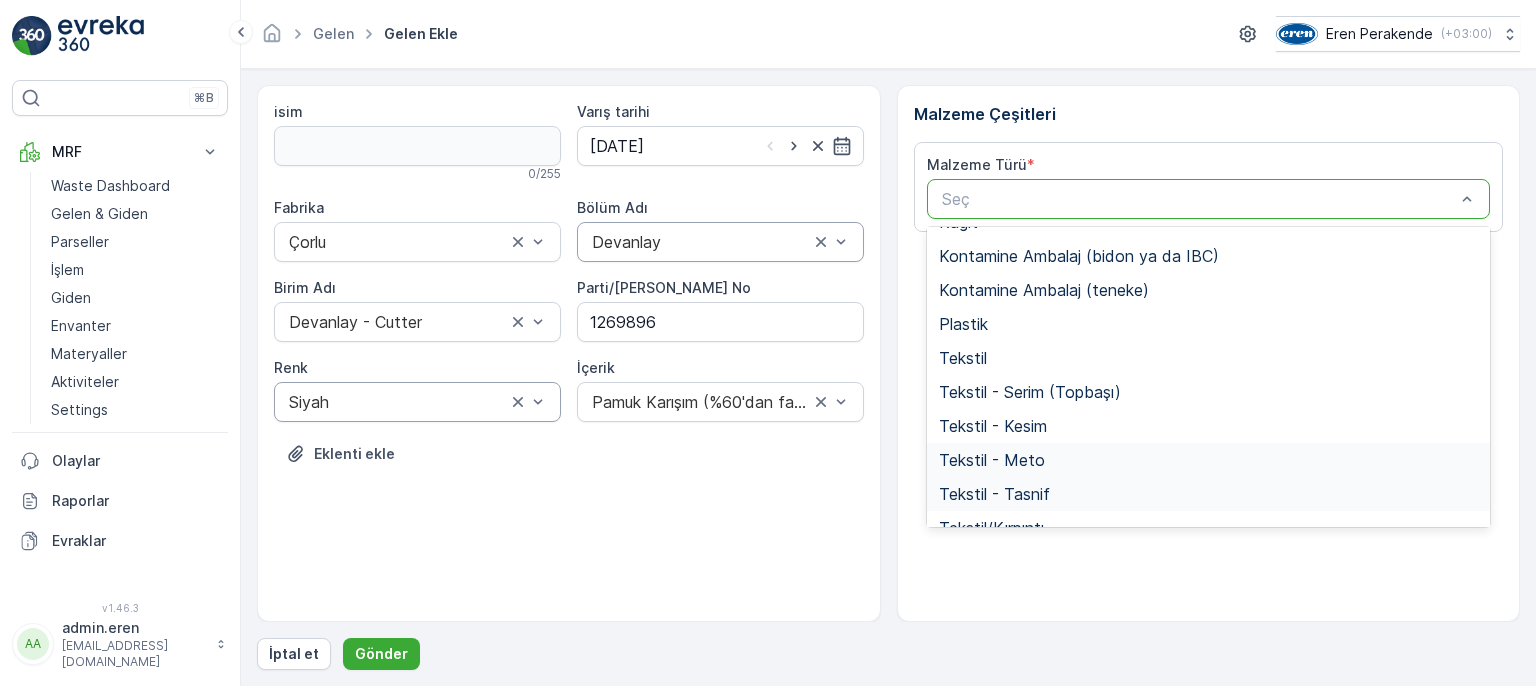 scroll, scrollTop: 388, scrollLeft: 0, axis: vertical 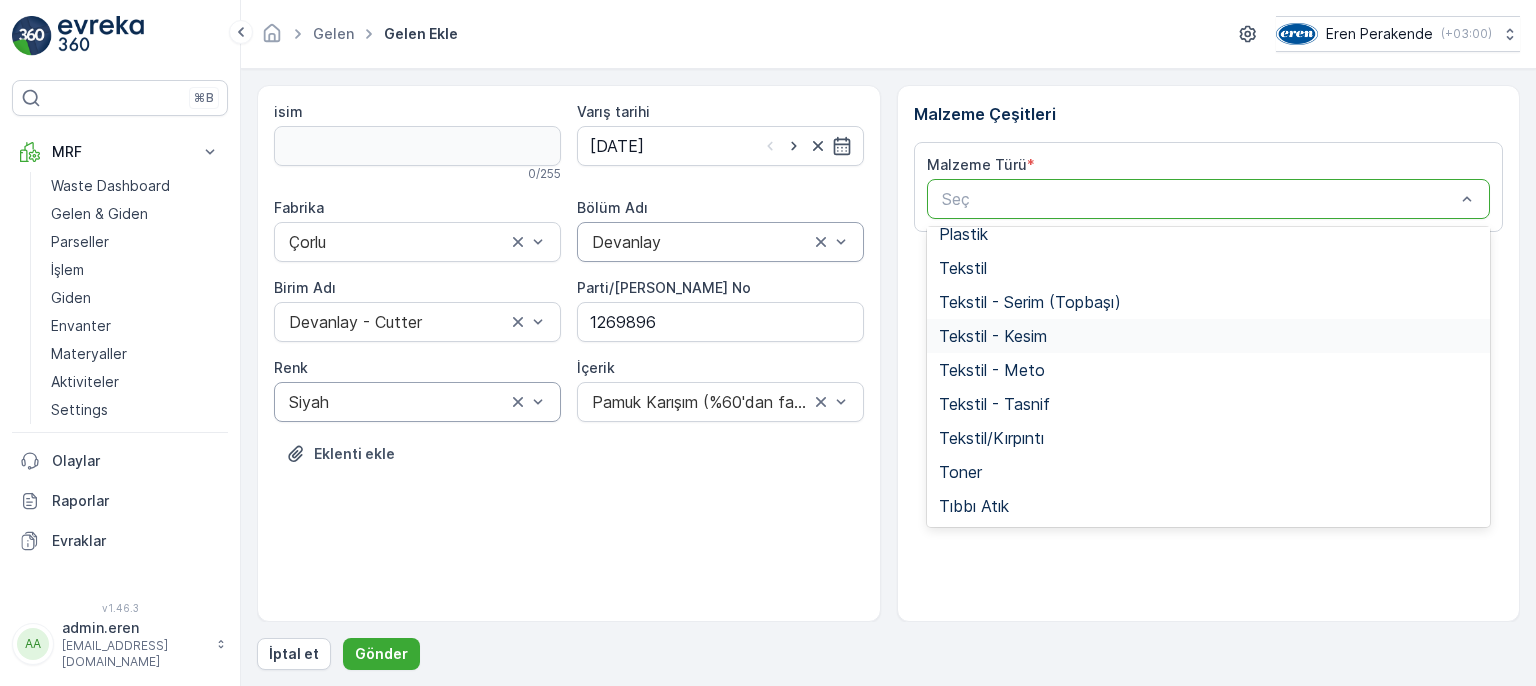 click on "Tekstil - Kesim" at bounding box center (993, 336) 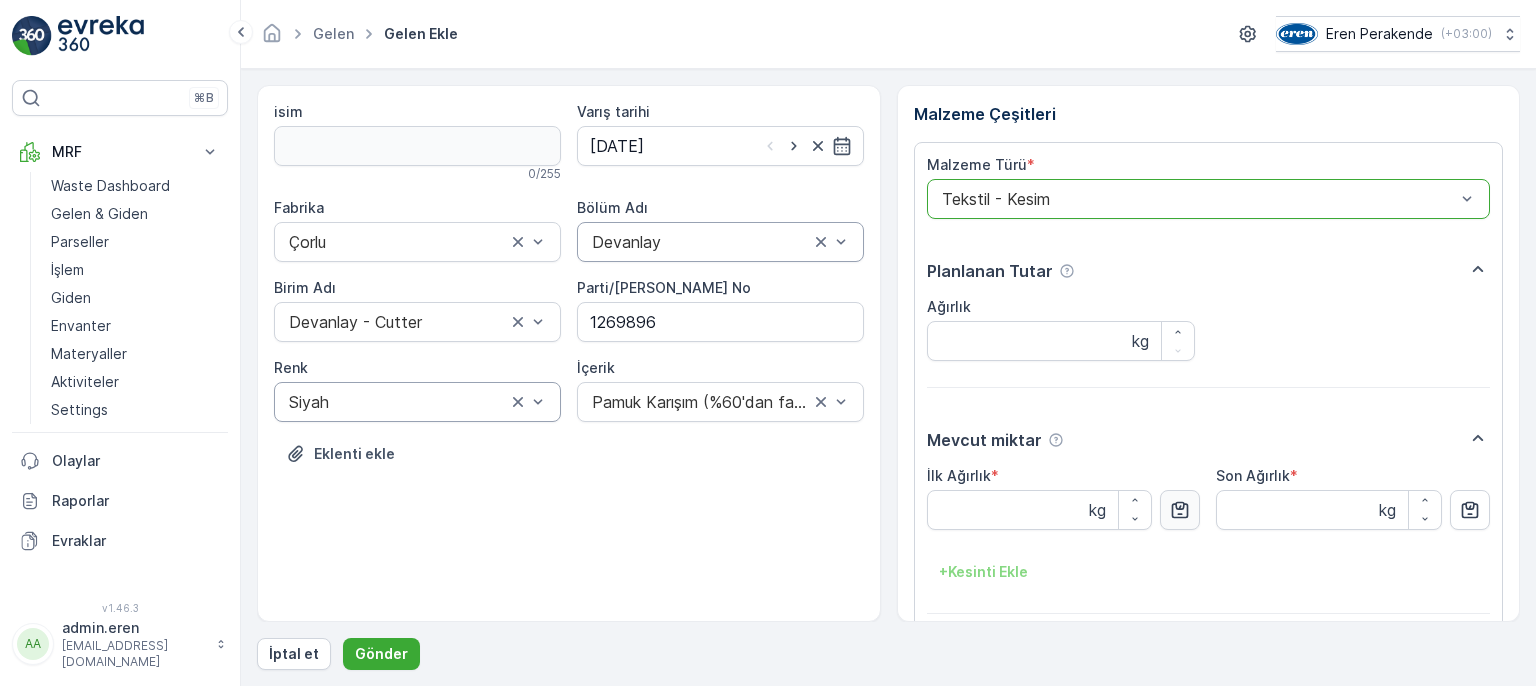 click at bounding box center [1180, 510] 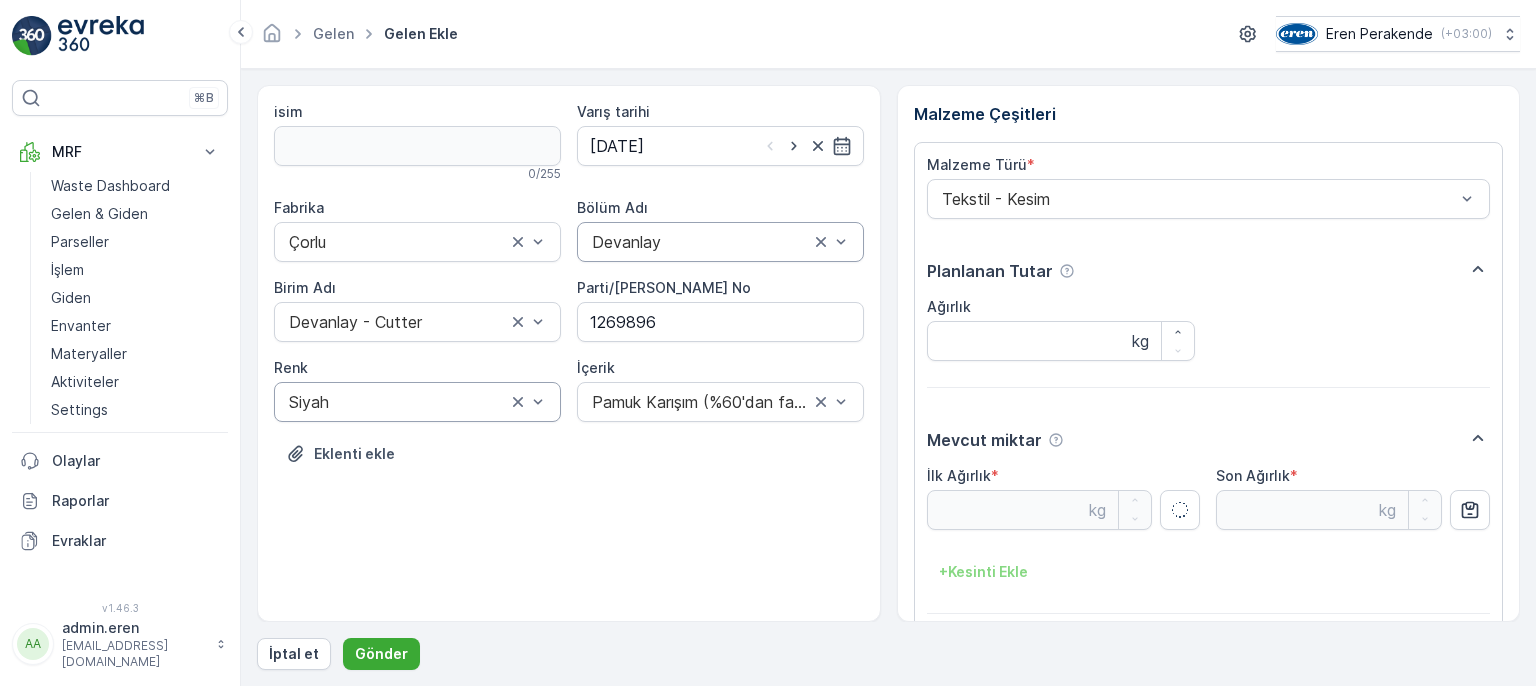 type on "13.37" 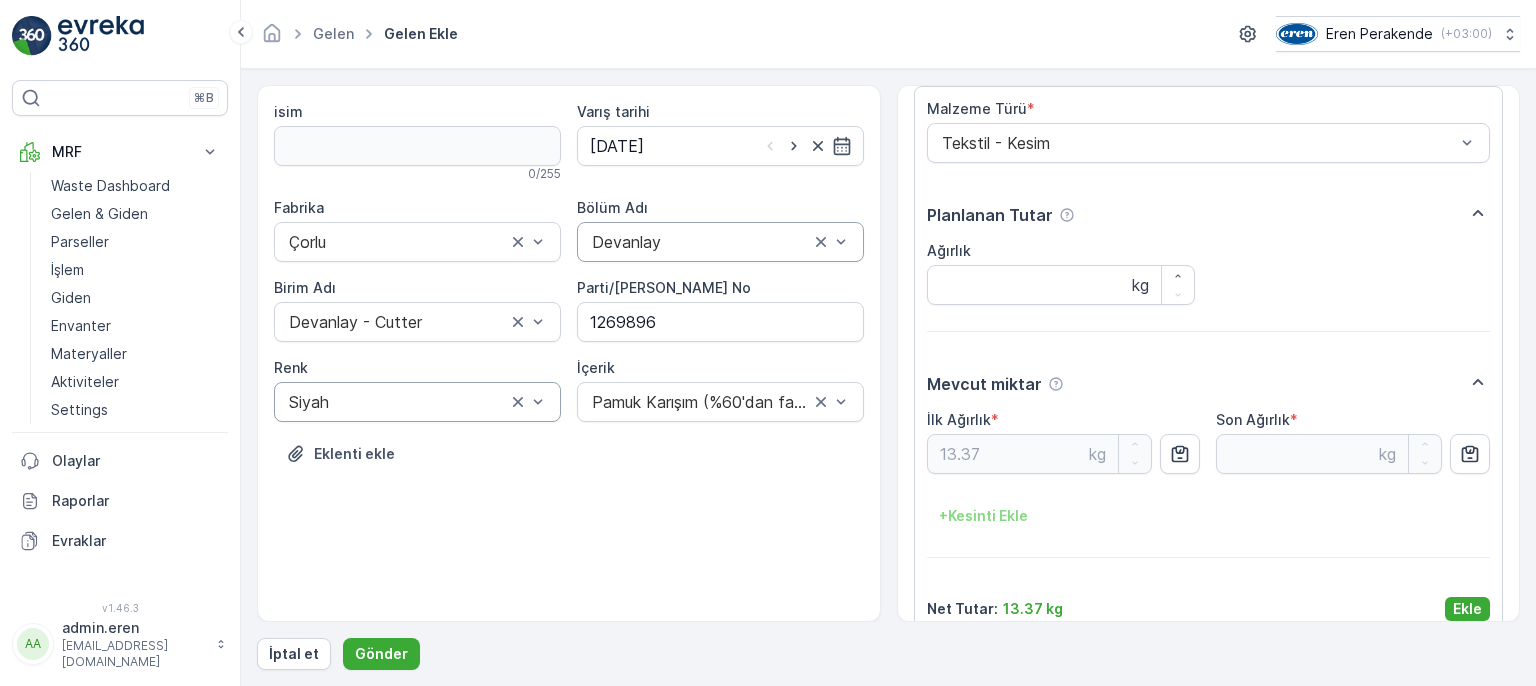 scroll, scrollTop: 84, scrollLeft: 0, axis: vertical 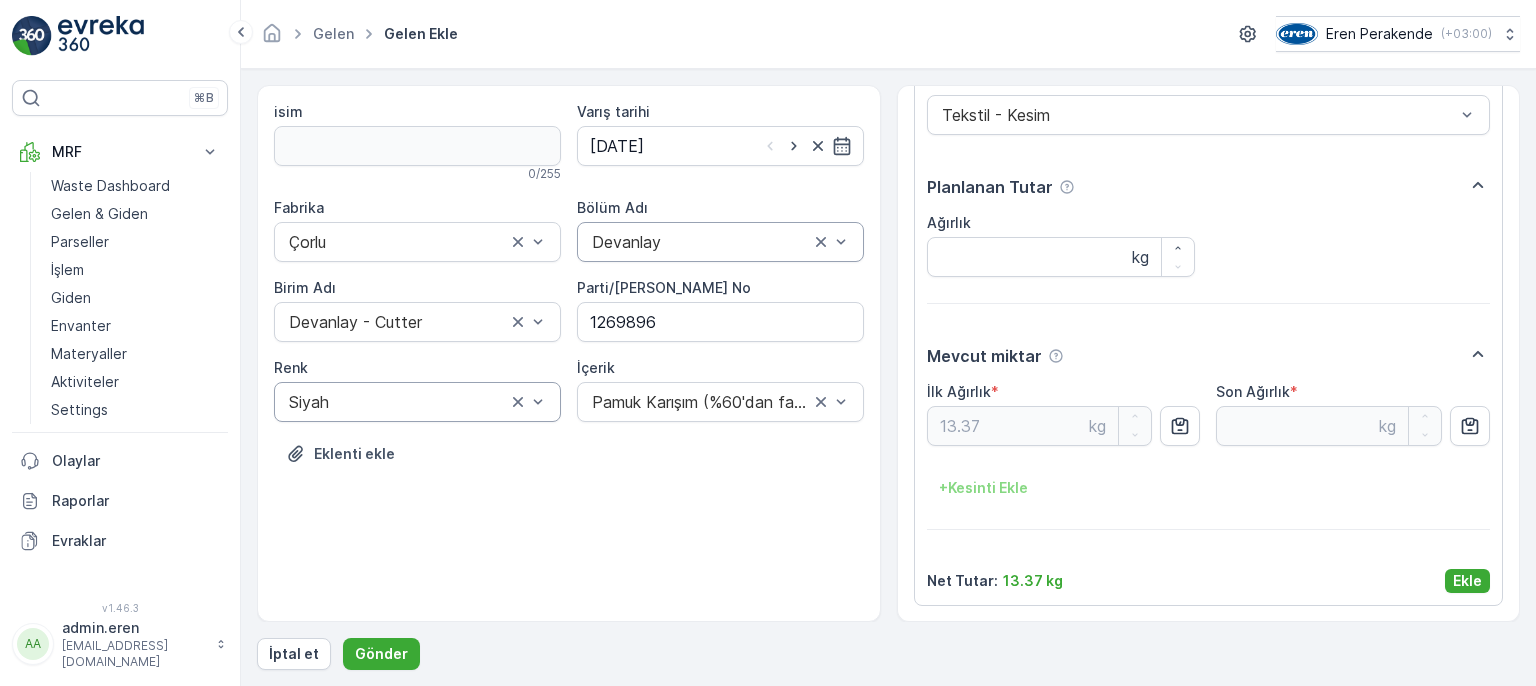click on "Ekle" at bounding box center [1467, 581] 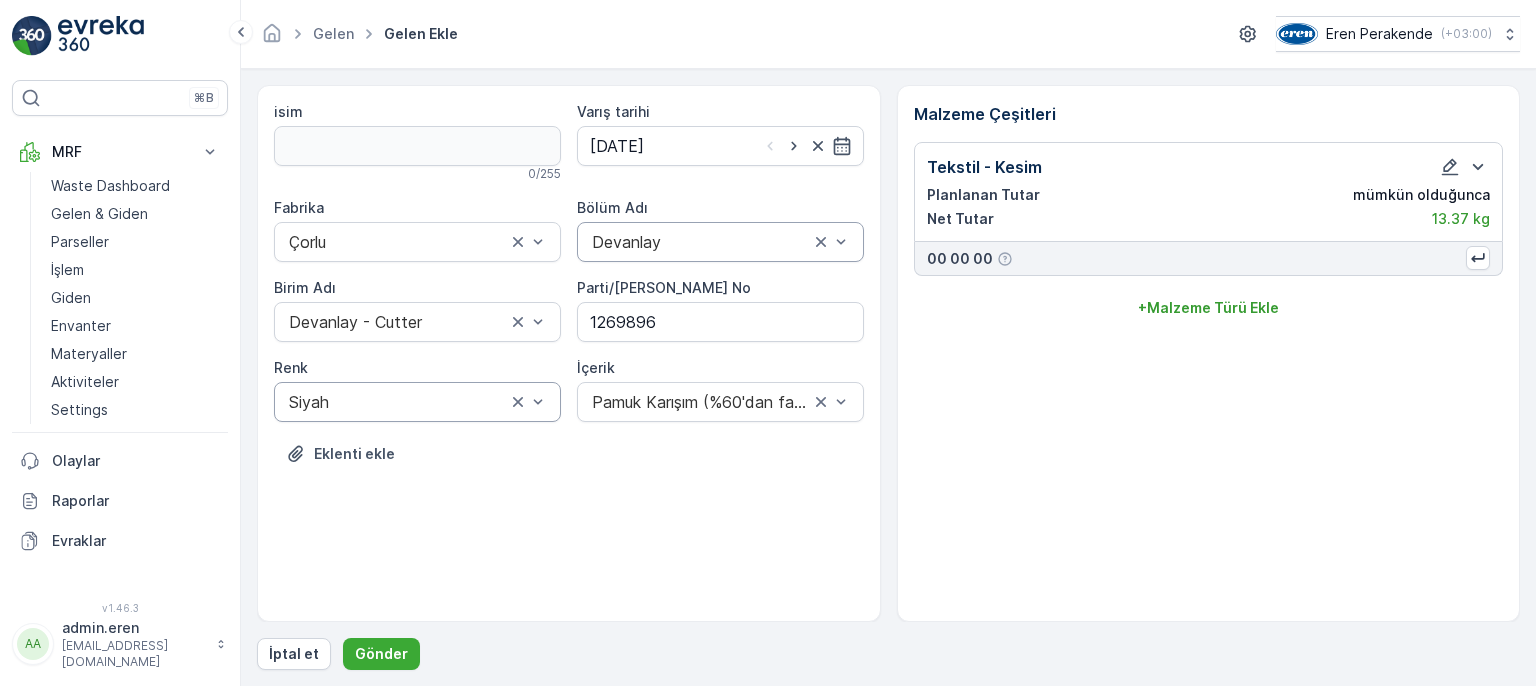 scroll, scrollTop: 0, scrollLeft: 0, axis: both 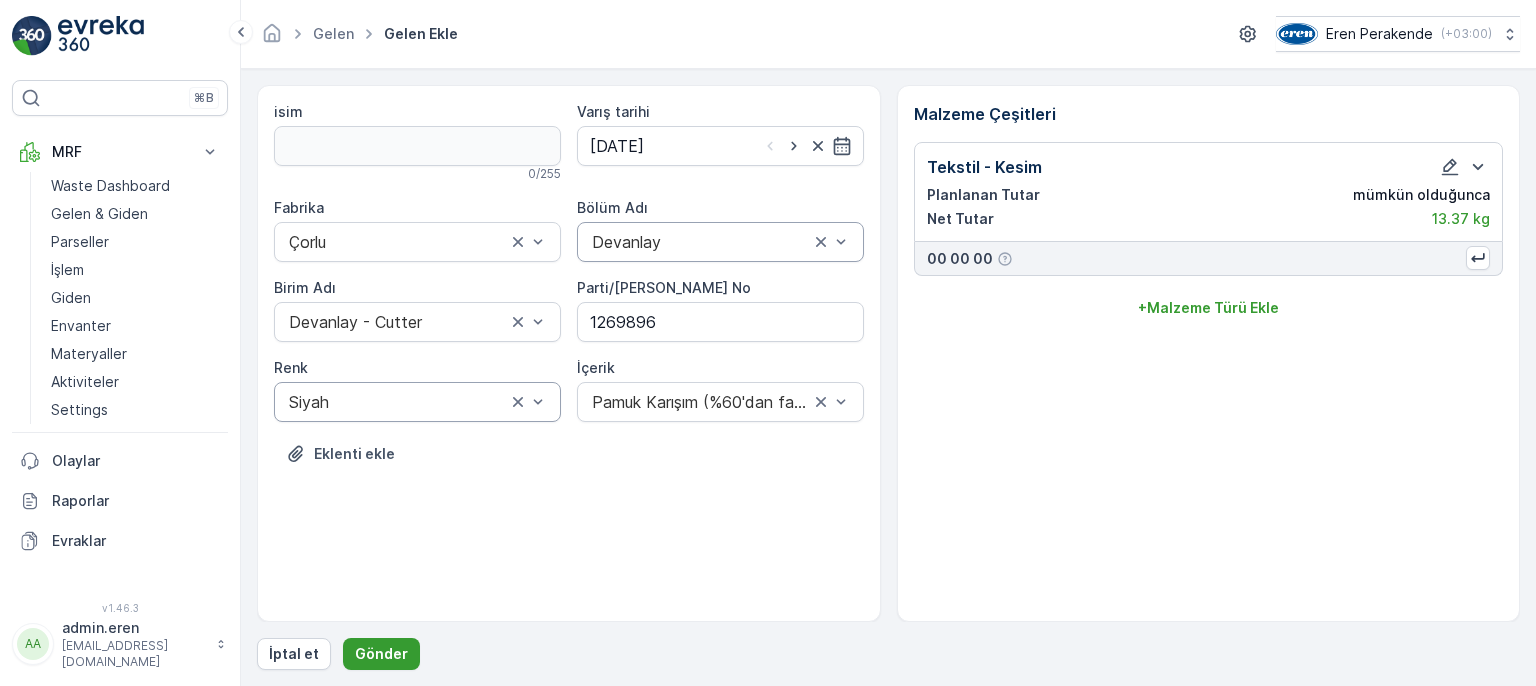 click on "Gönder" at bounding box center (381, 654) 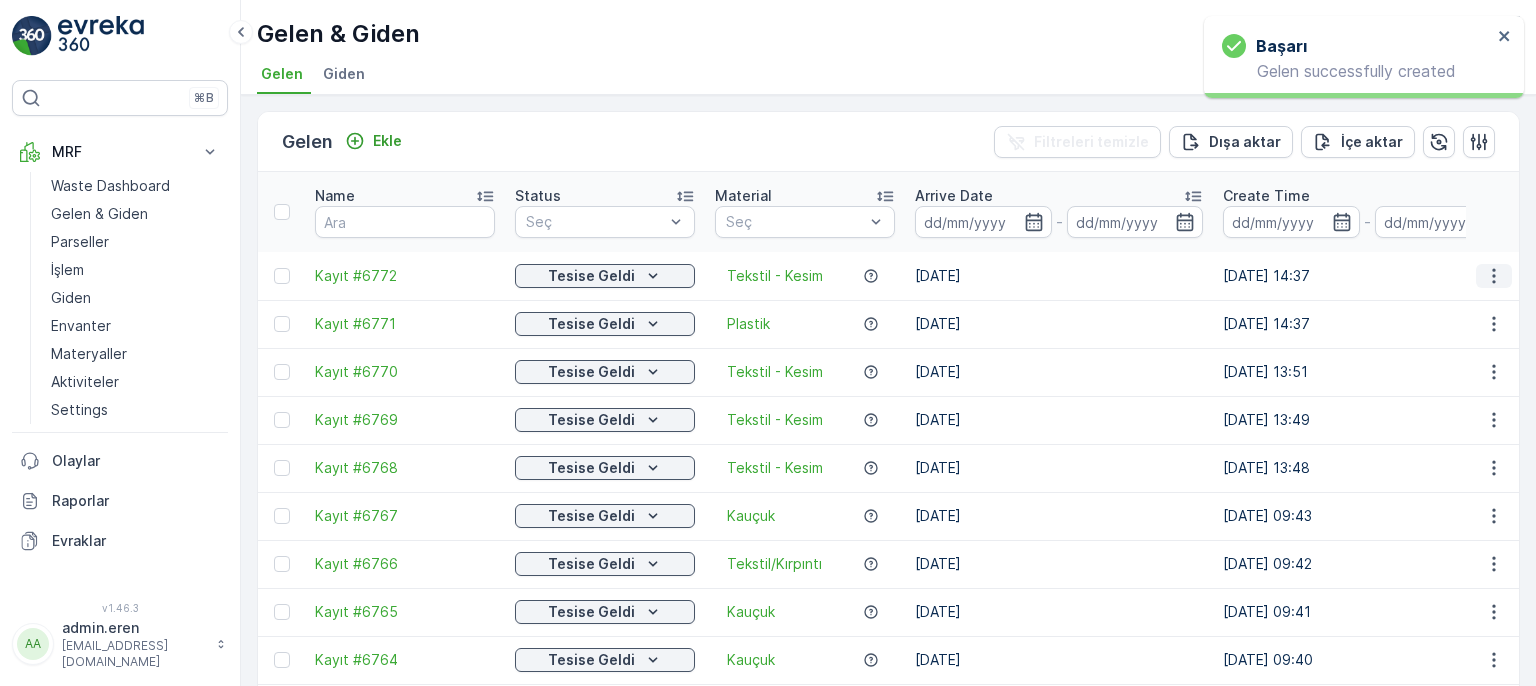 click at bounding box center [1494, 276] 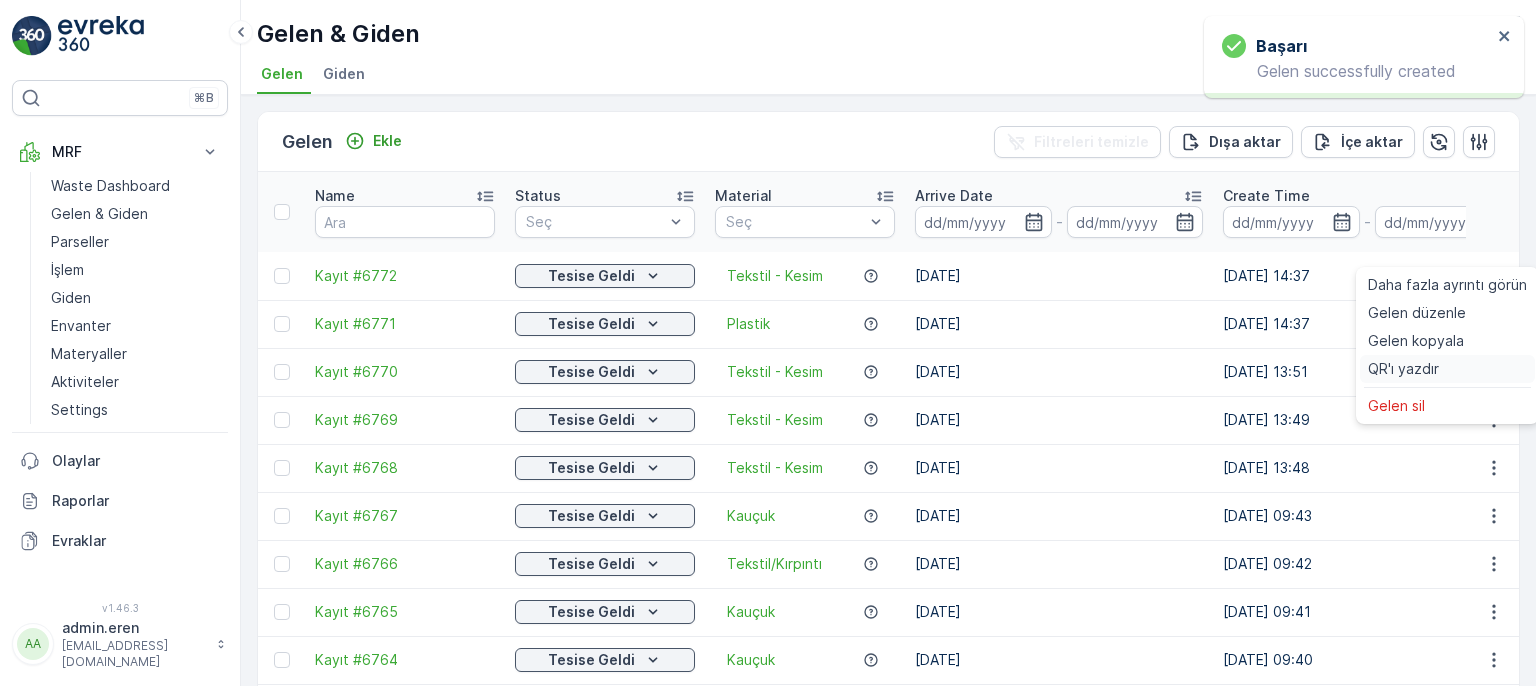 click on "QR'ı yazdır" at bounding box center [1403, 369] 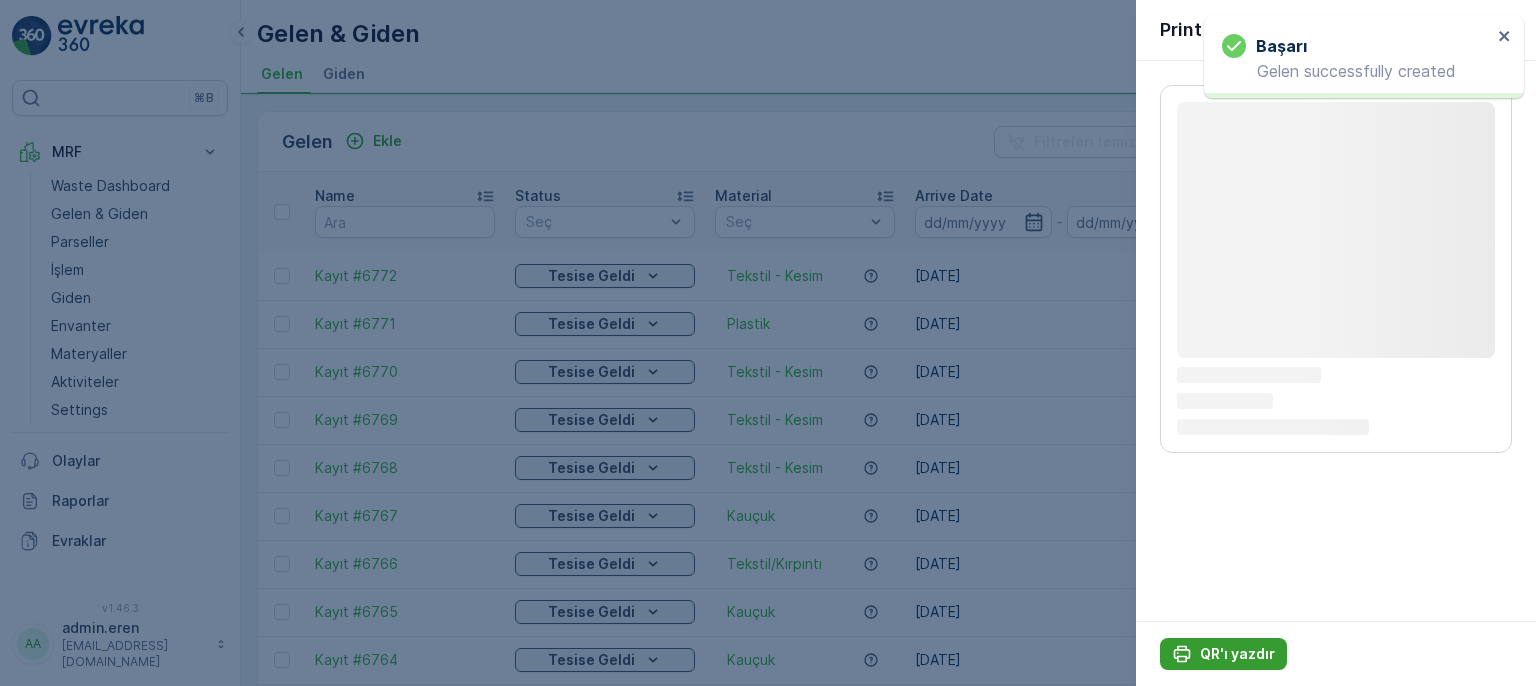 click on "QR'ı yazdır" at bounding box center (1237, 654) 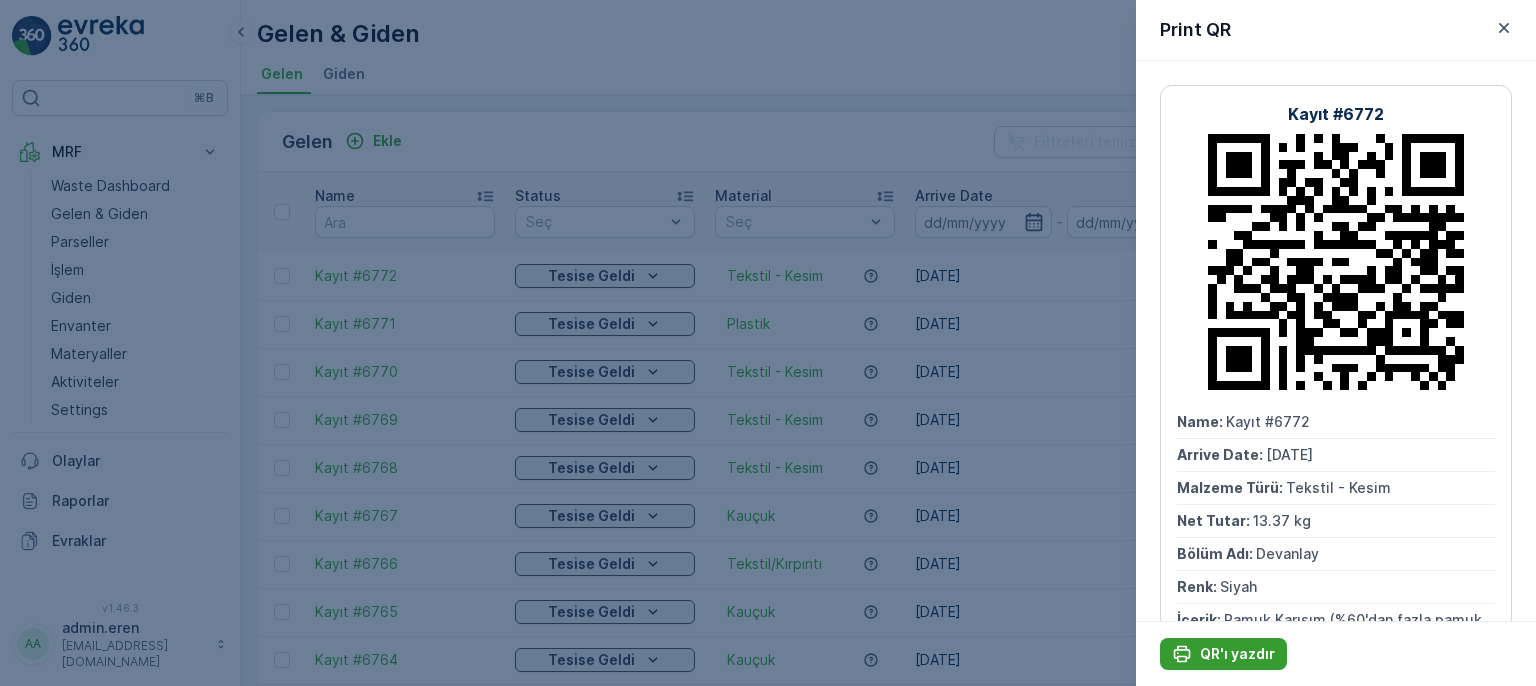 click 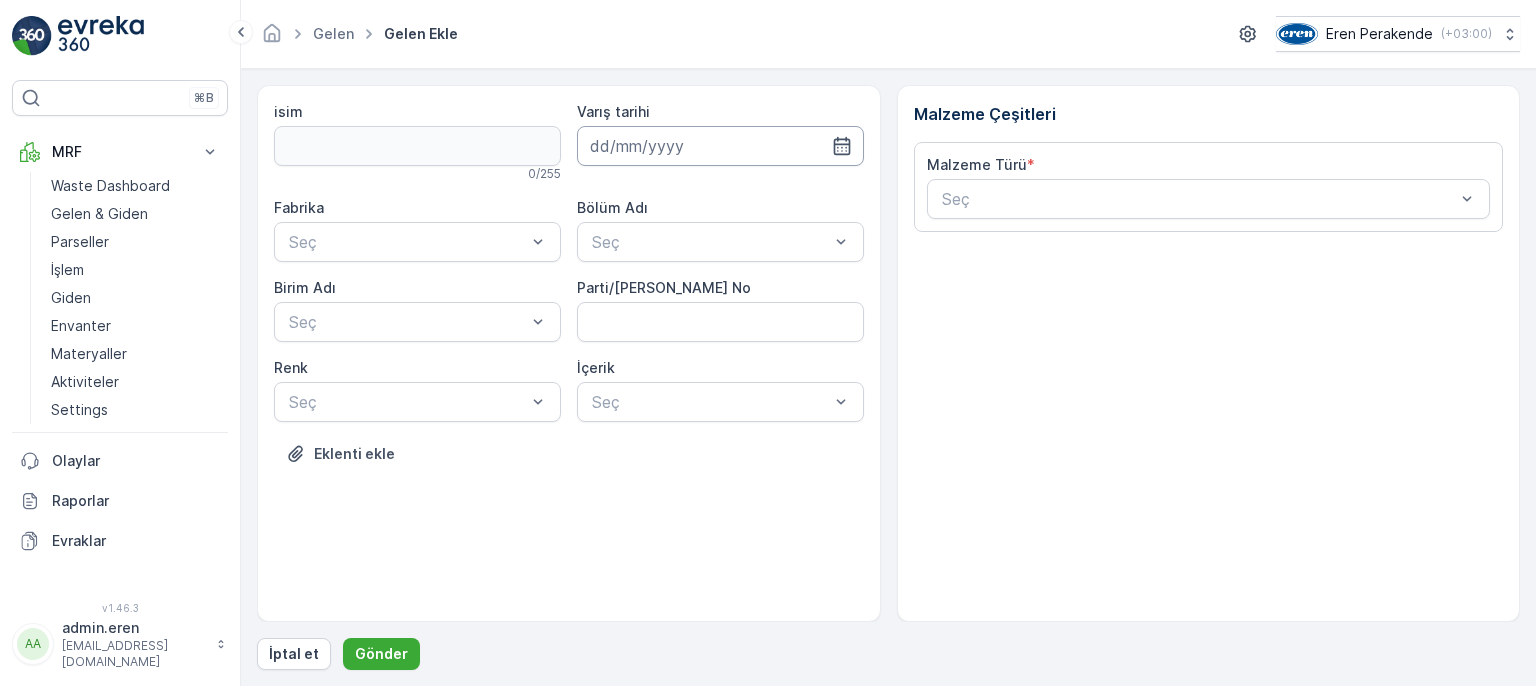 click at bounding box center (720, 146) 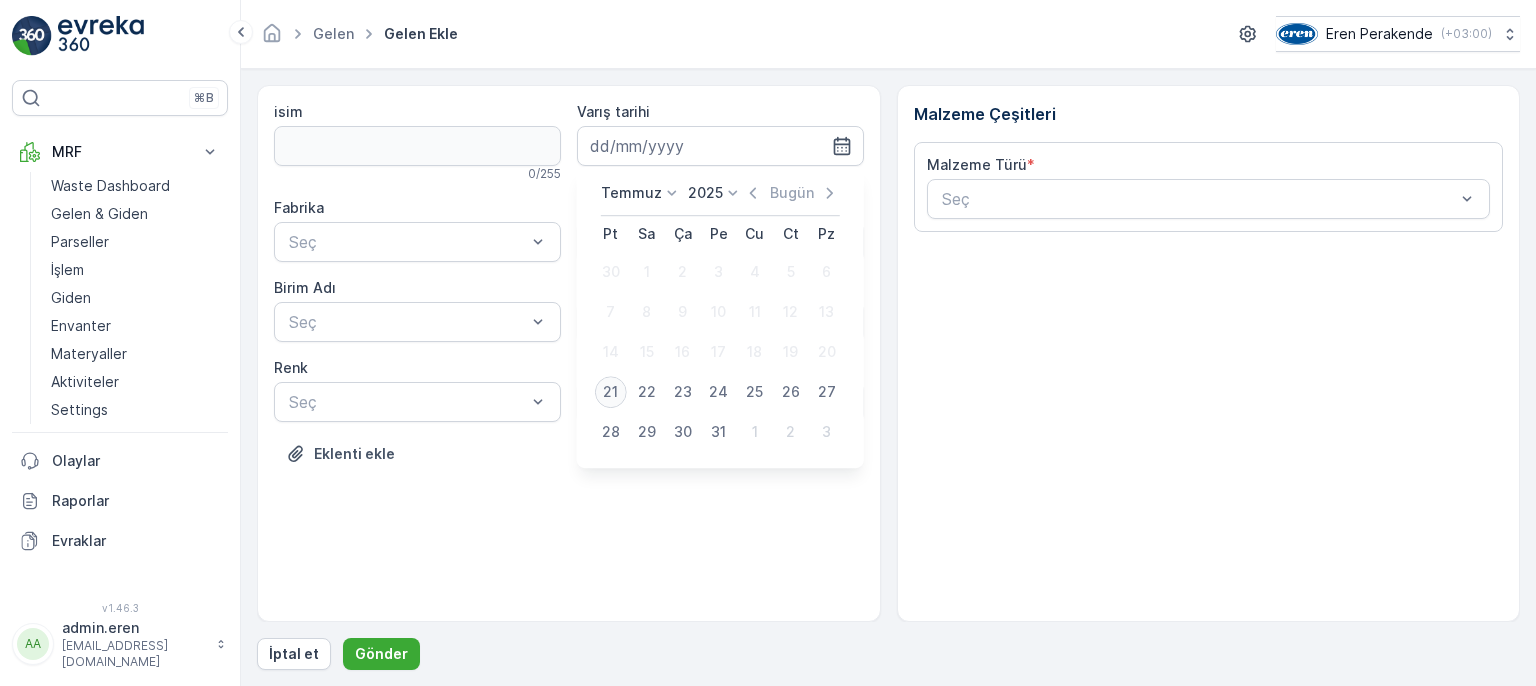 click on "21" at bounding box center [611, 392] 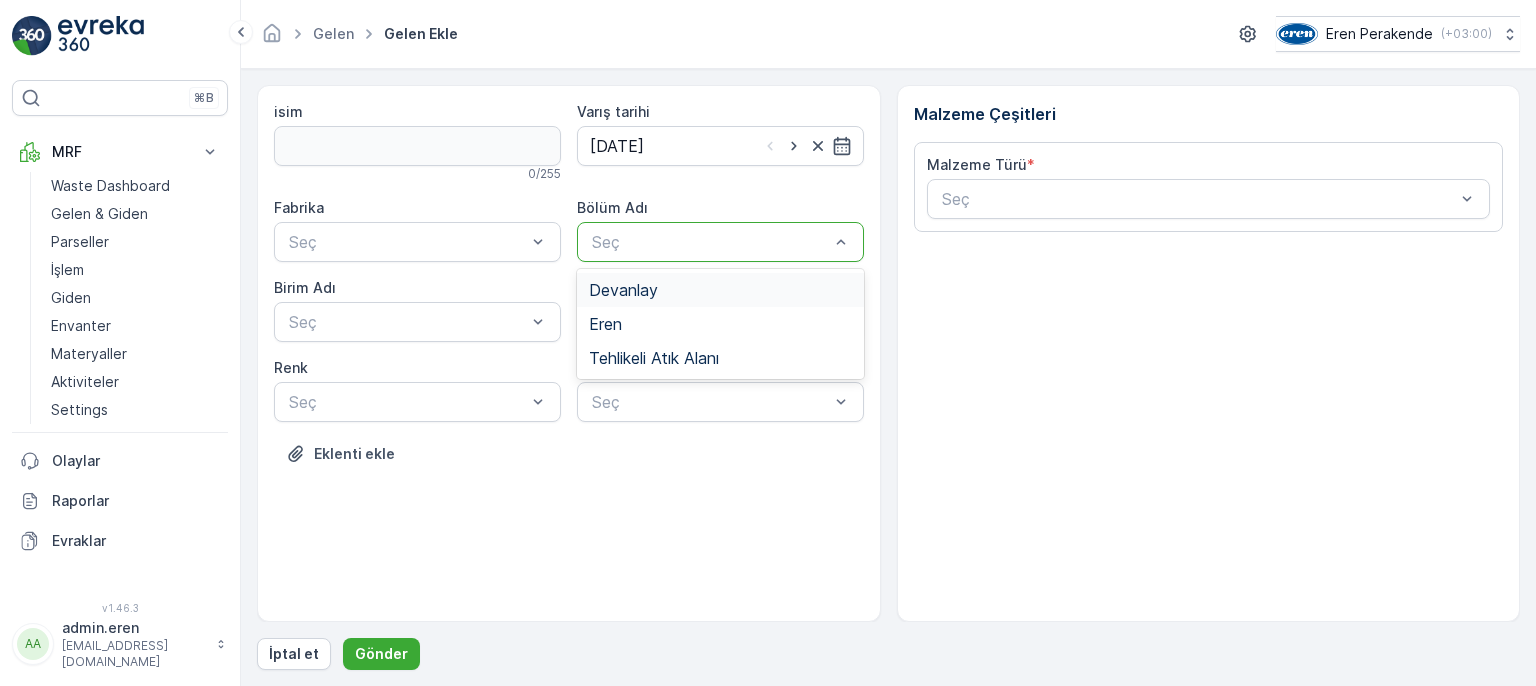 click on "Seç" at bounding box center (710, 242) 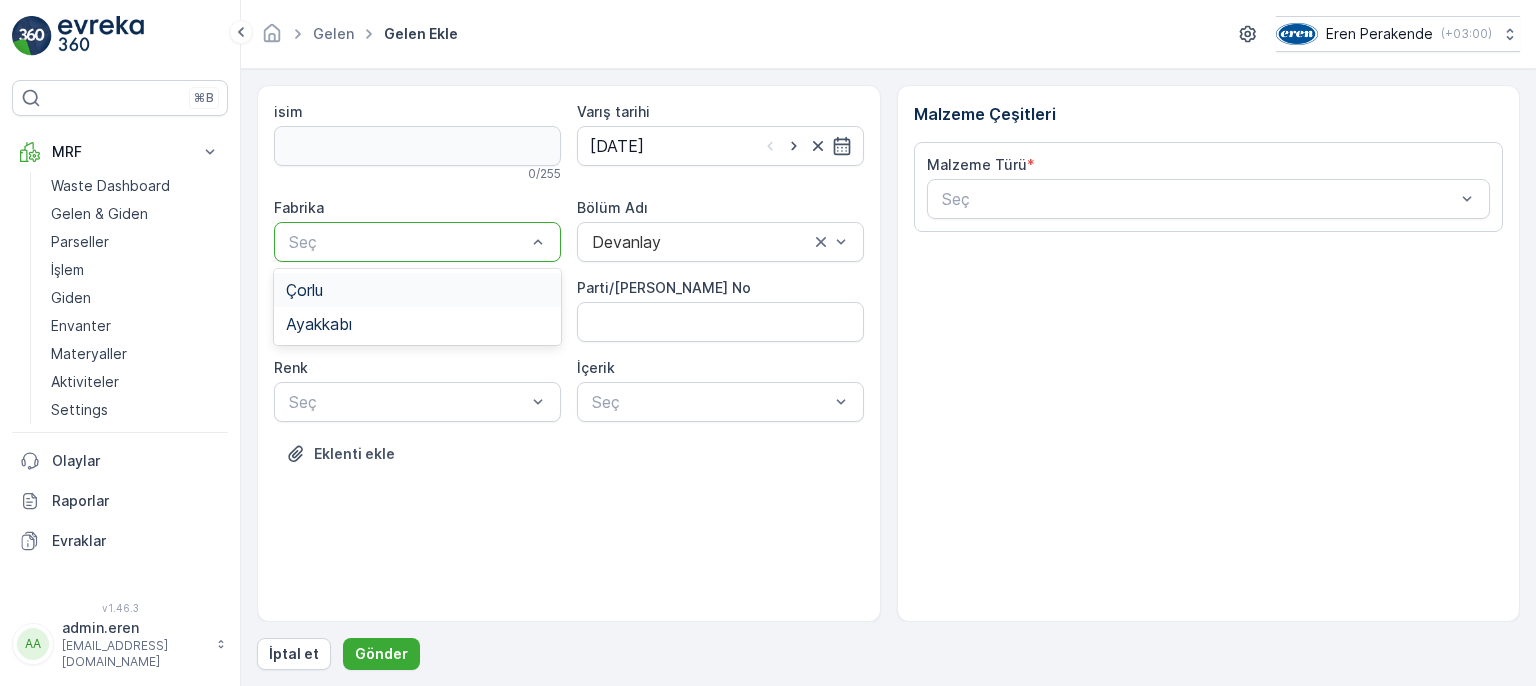 click on "Çorlu" at bounding box center (417, 290) 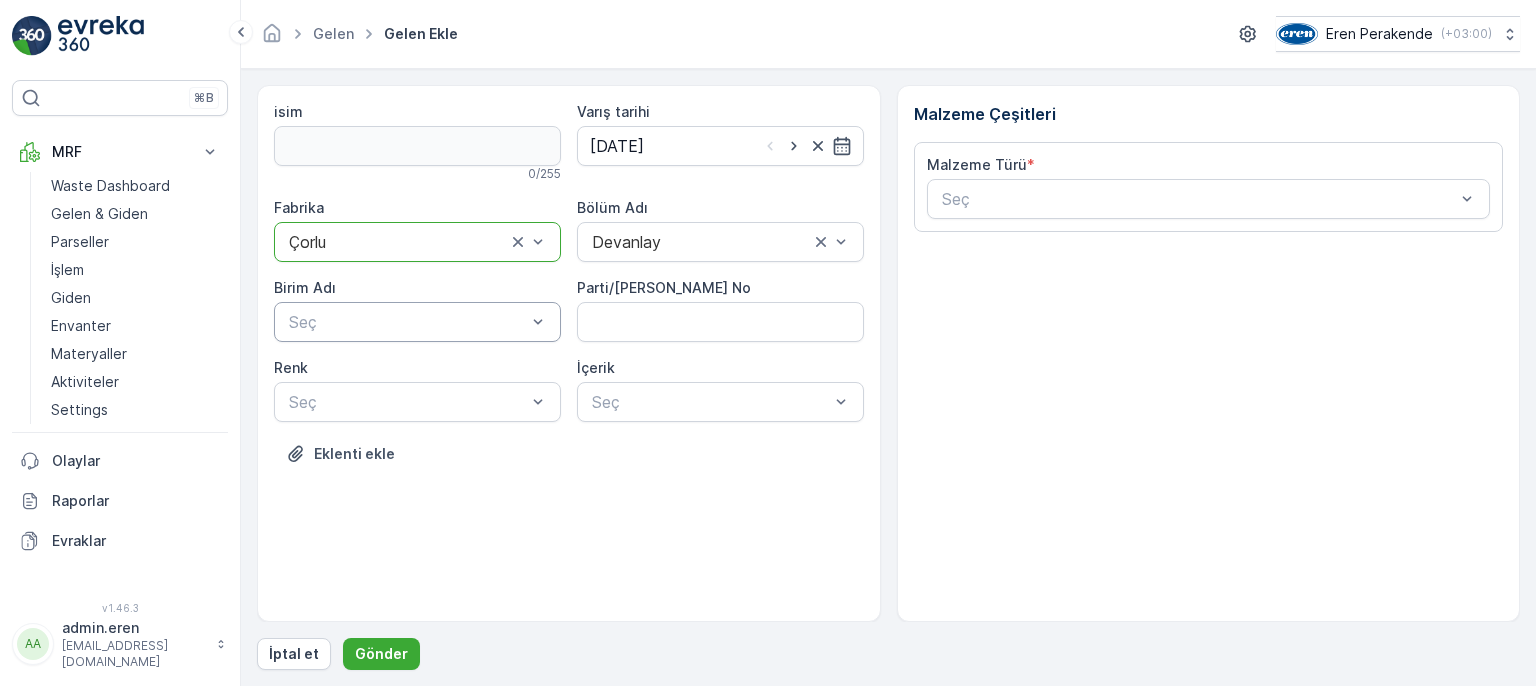 click at bounding box center (407, 322) 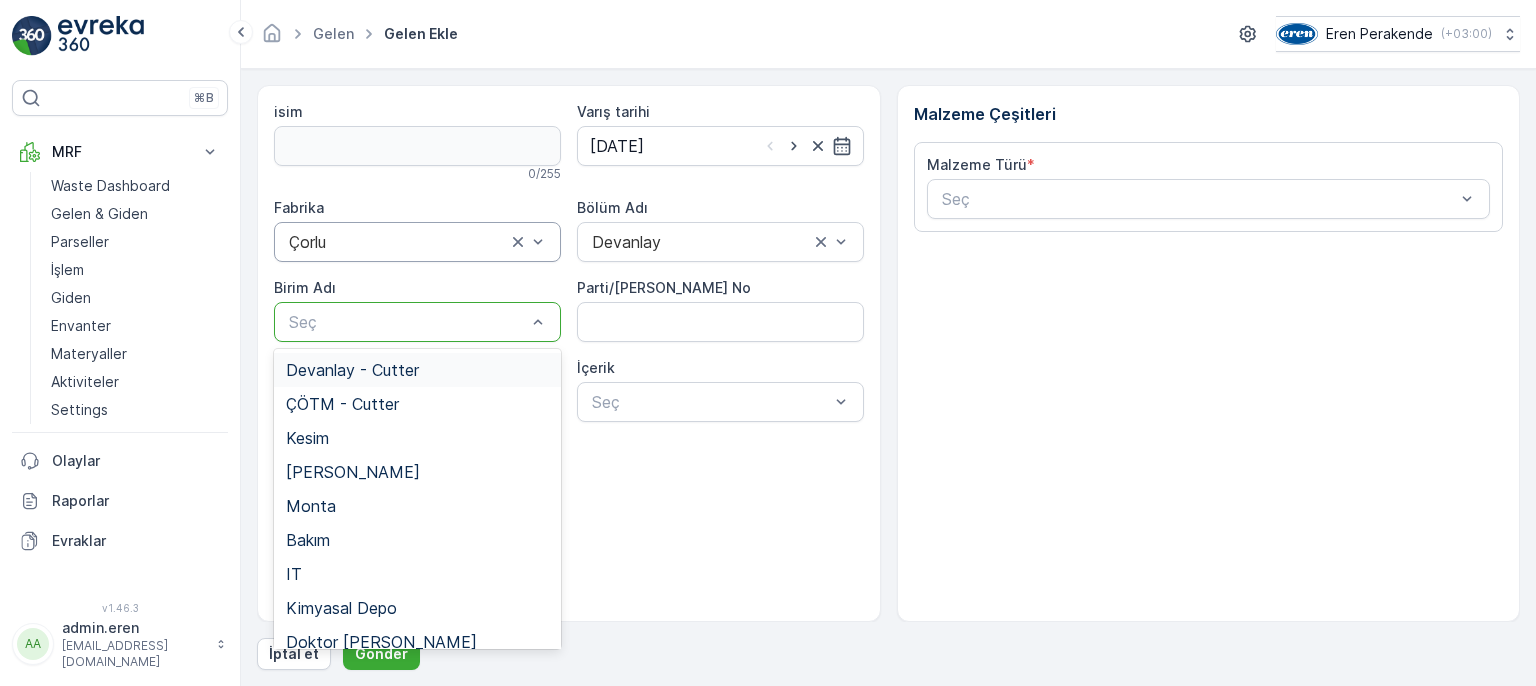 click on "Devanlay  - Cutter" at bounding box center [352, 370] 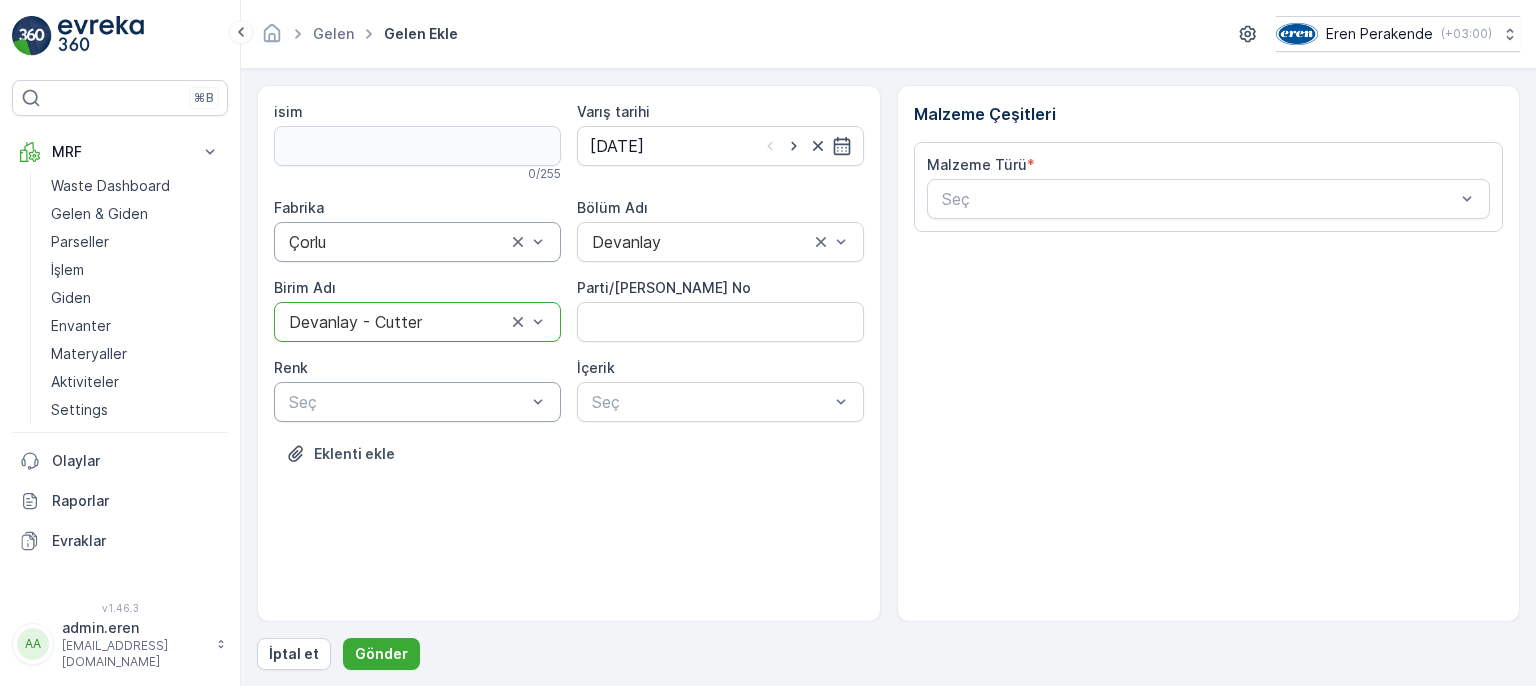 click at bounding box center (407, 402) 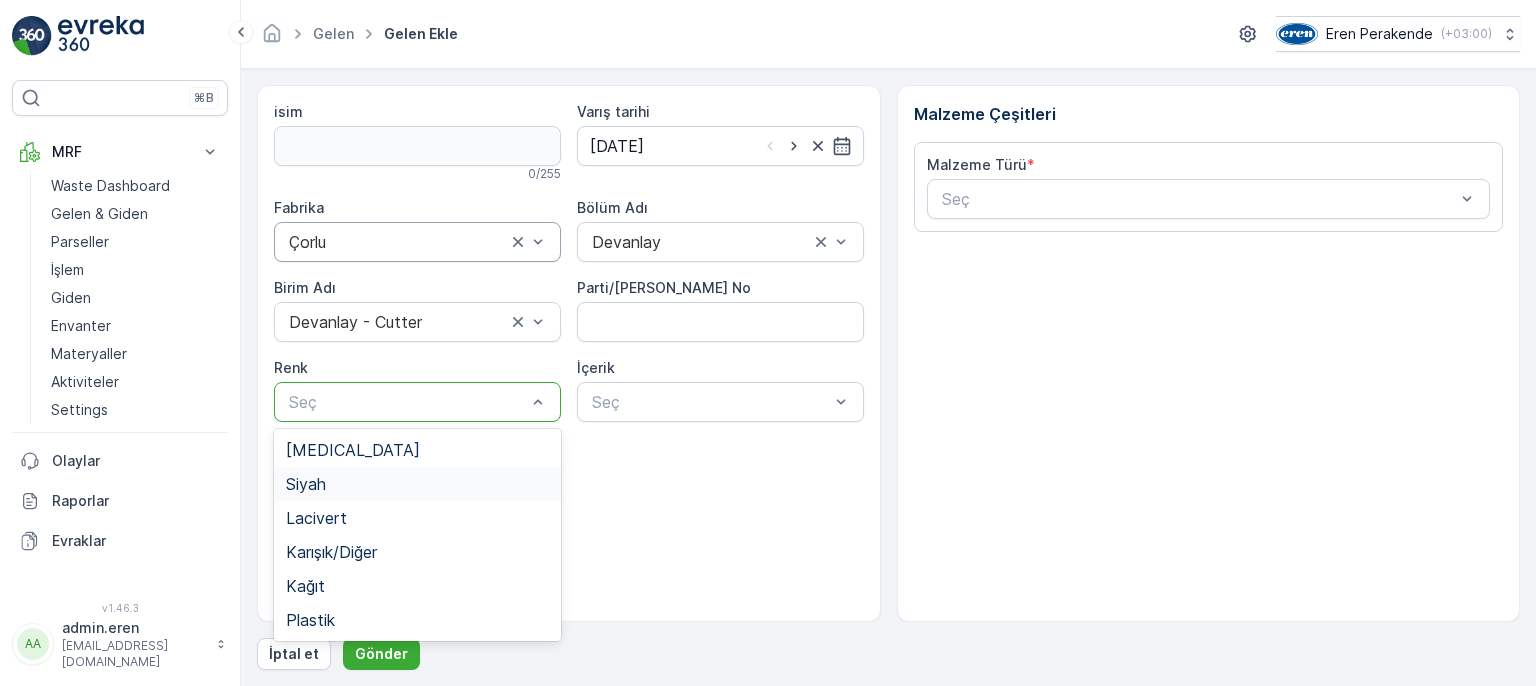 drag, startPoint x: 286, startPoint y: 479, endPoint x: 353, endPoint y: 461, distance: 69.375786 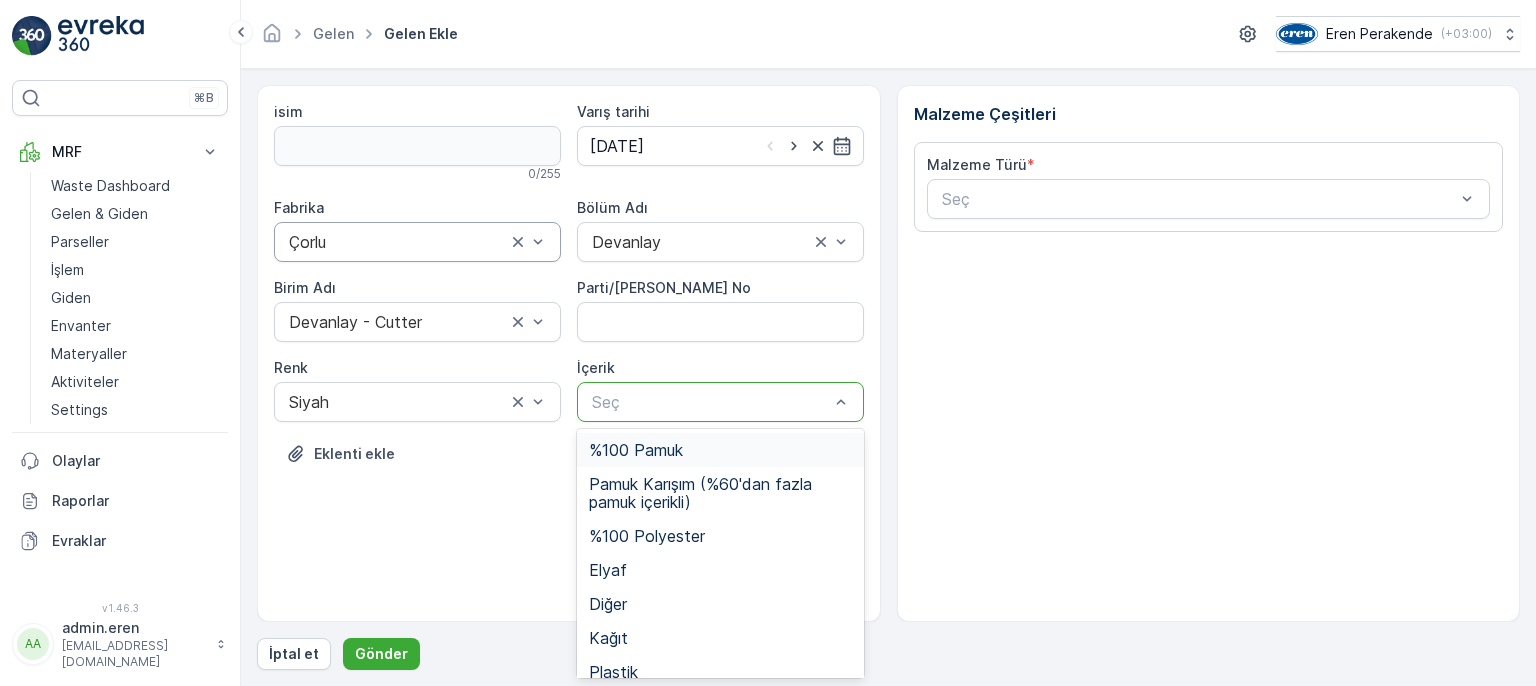 click at bounding box center (710, 402) 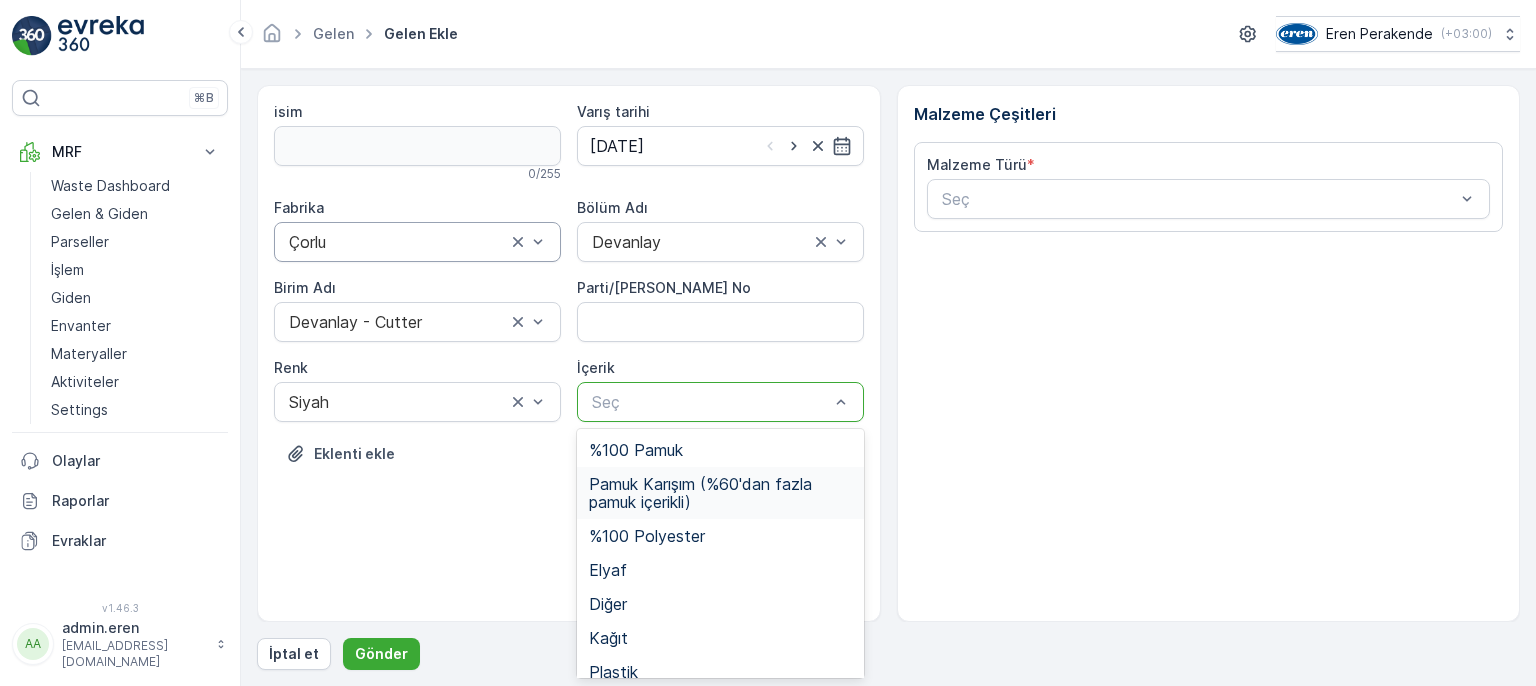 scroll, scrollTop: 15, scrollLeft: 0, axis: vertical 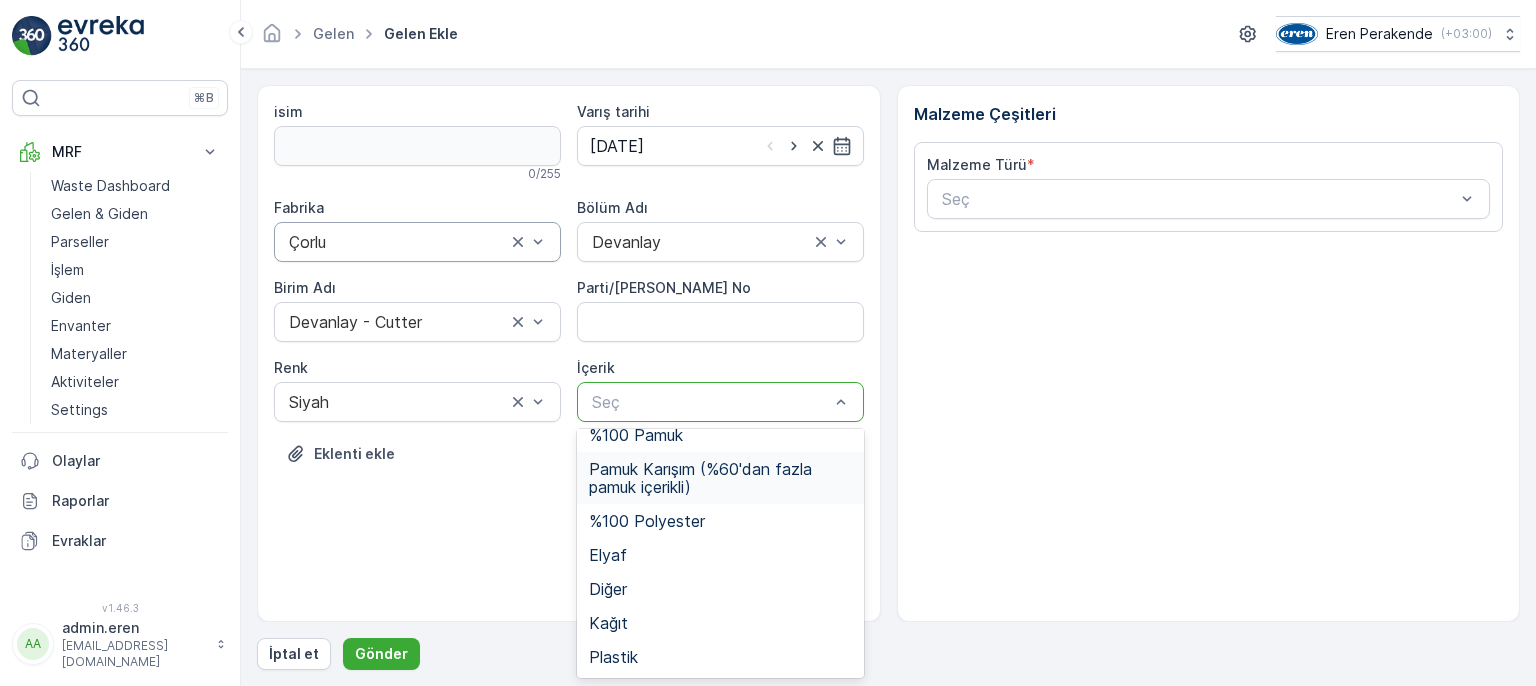 click on "Pamuk Karışım (%60'dan fazla pamuk içerikli)" at bounding box center [720, 478] 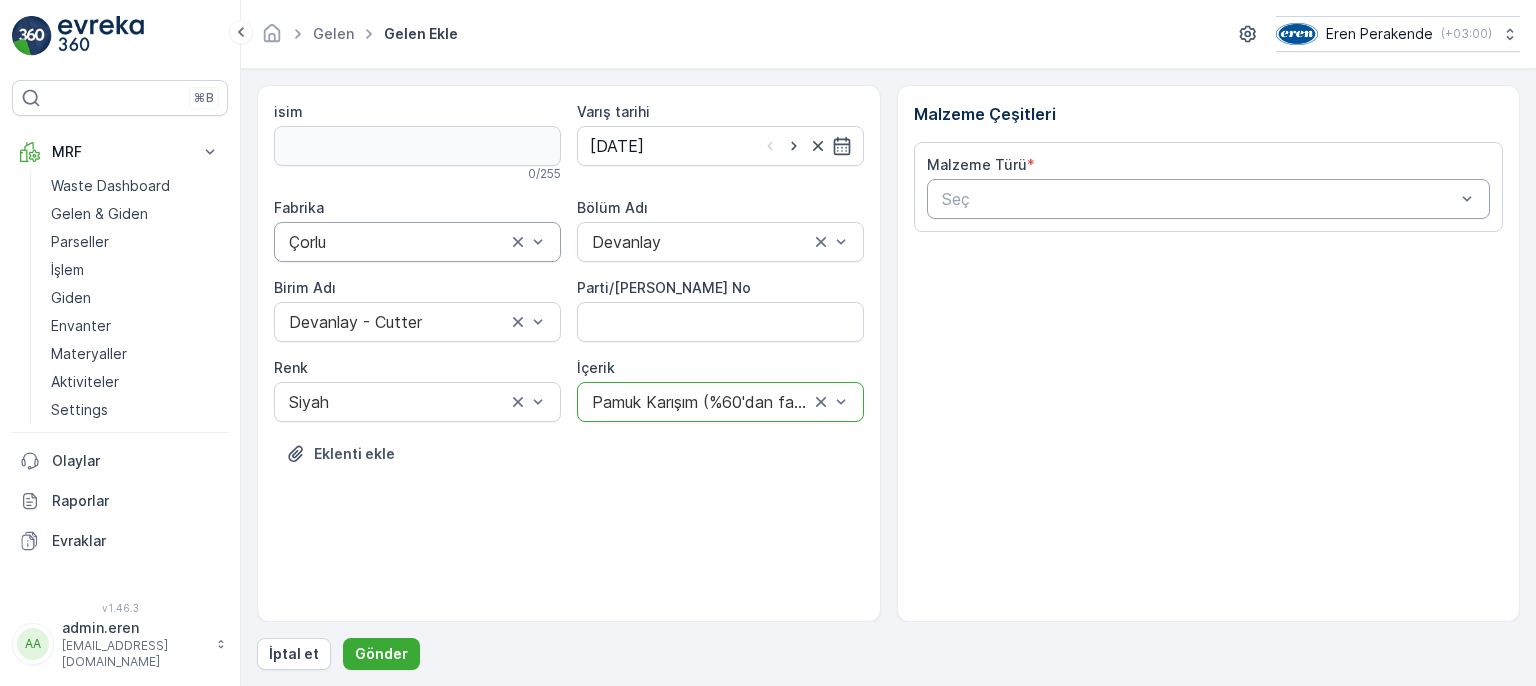 click at bounding box center (1199, 199) 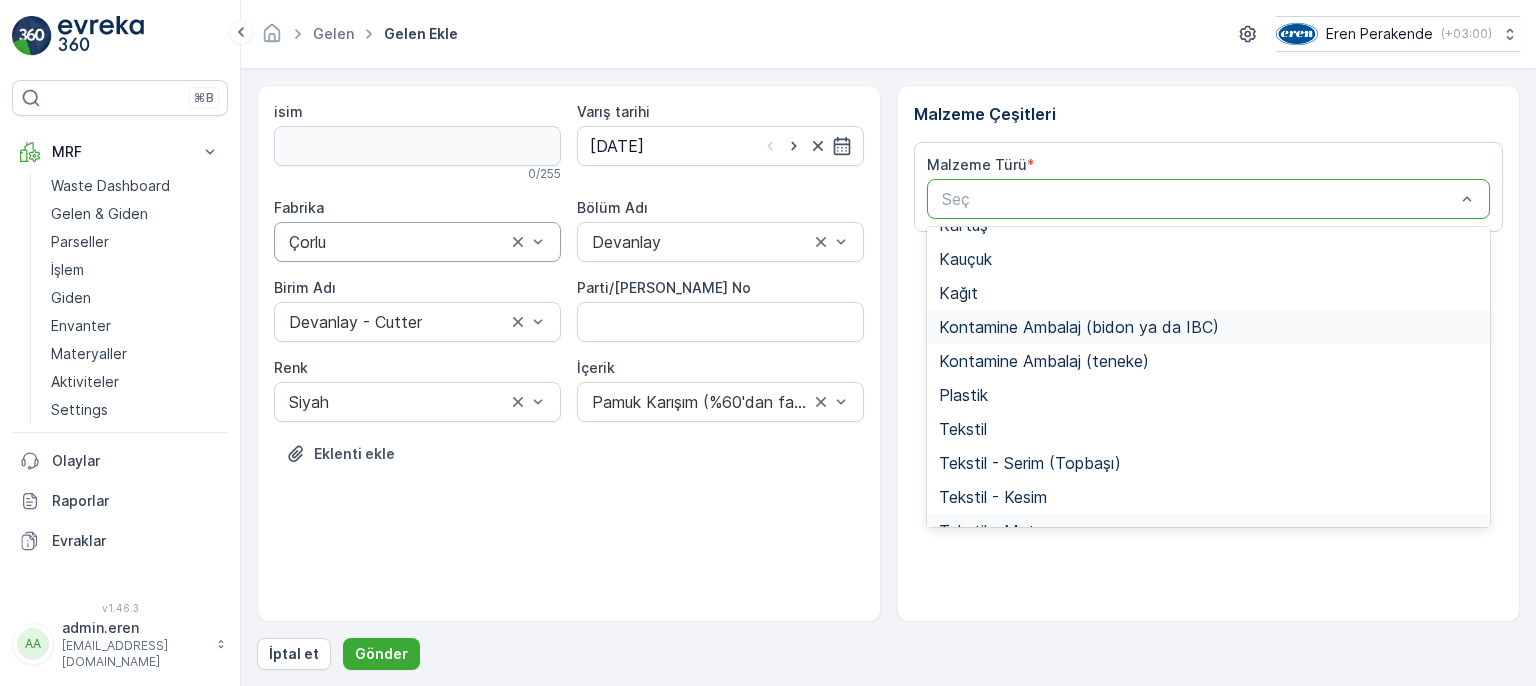 scroll, scrollTop: 388, scrollLeft: 0, axis: vertical 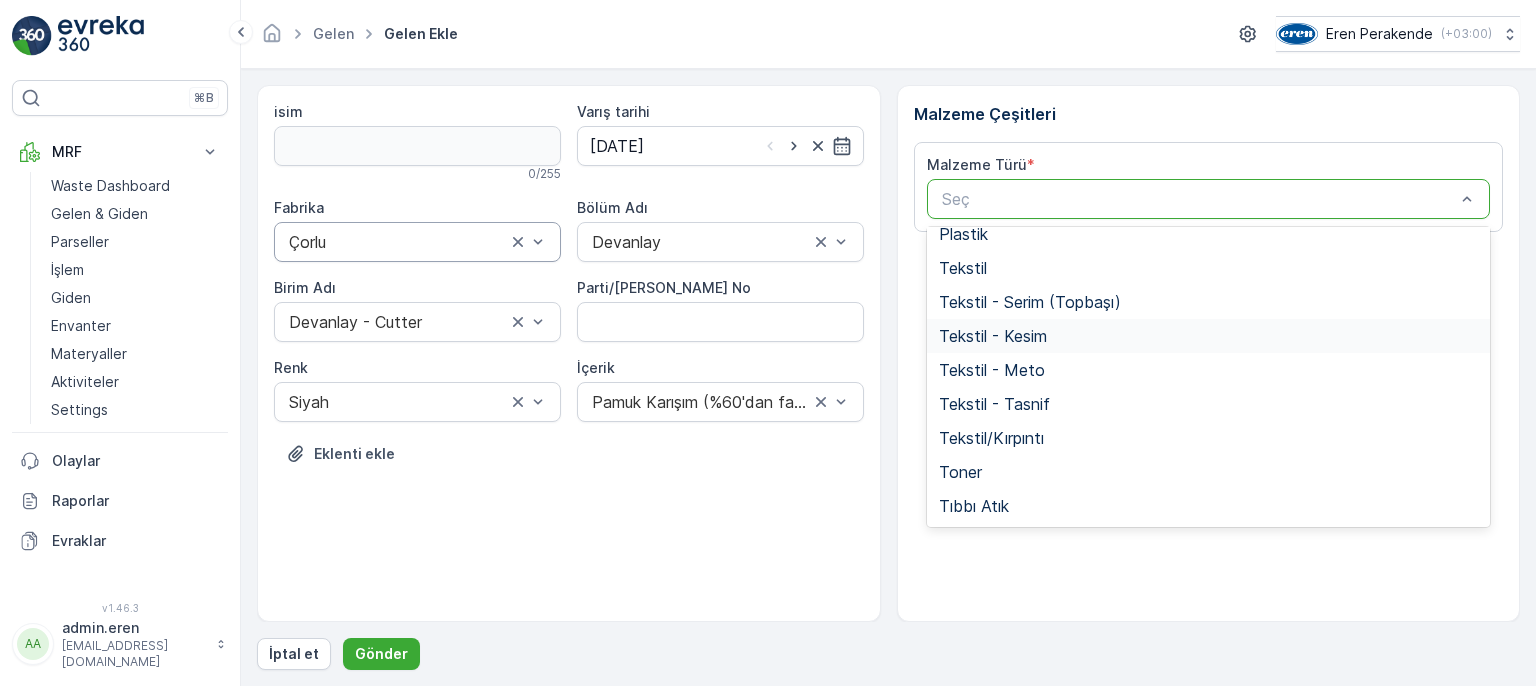 click on "Tekstil - Kesim" at bounding box center (993, 336) 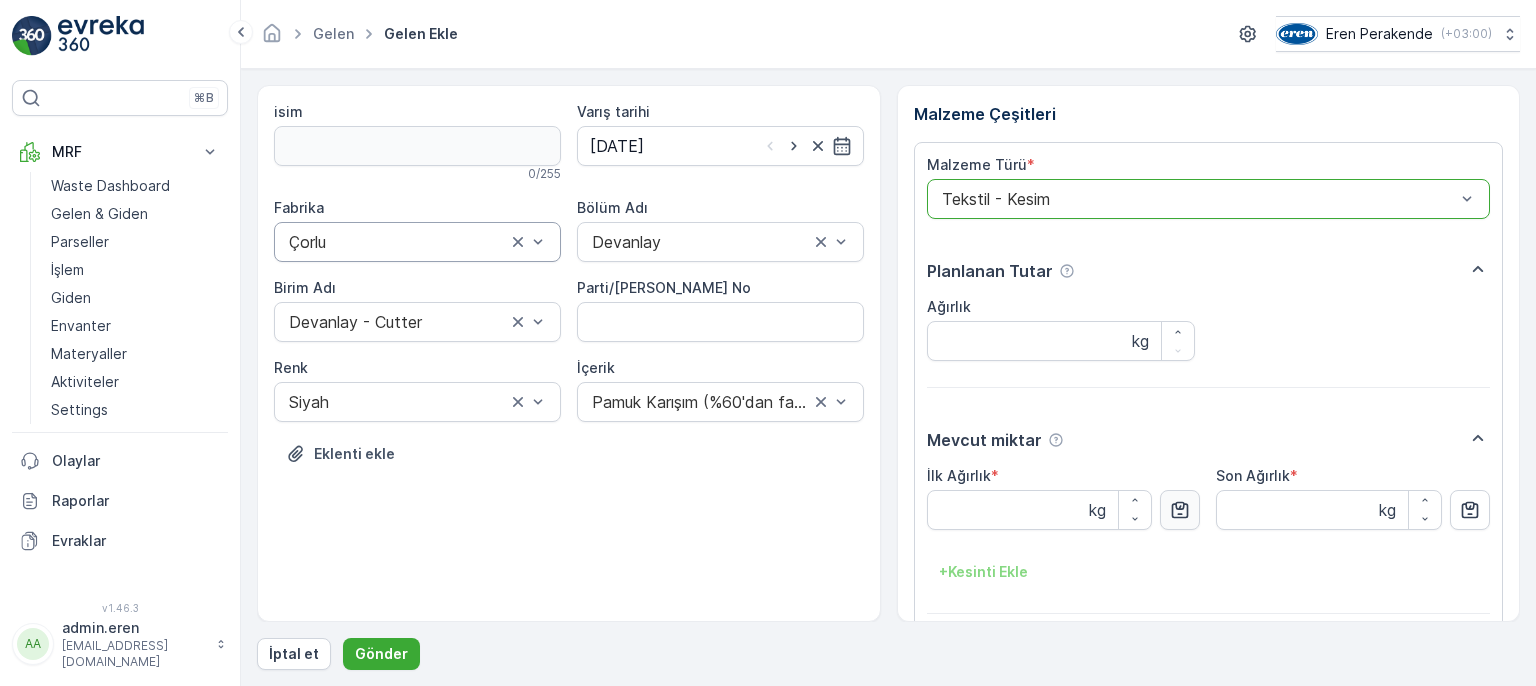 click 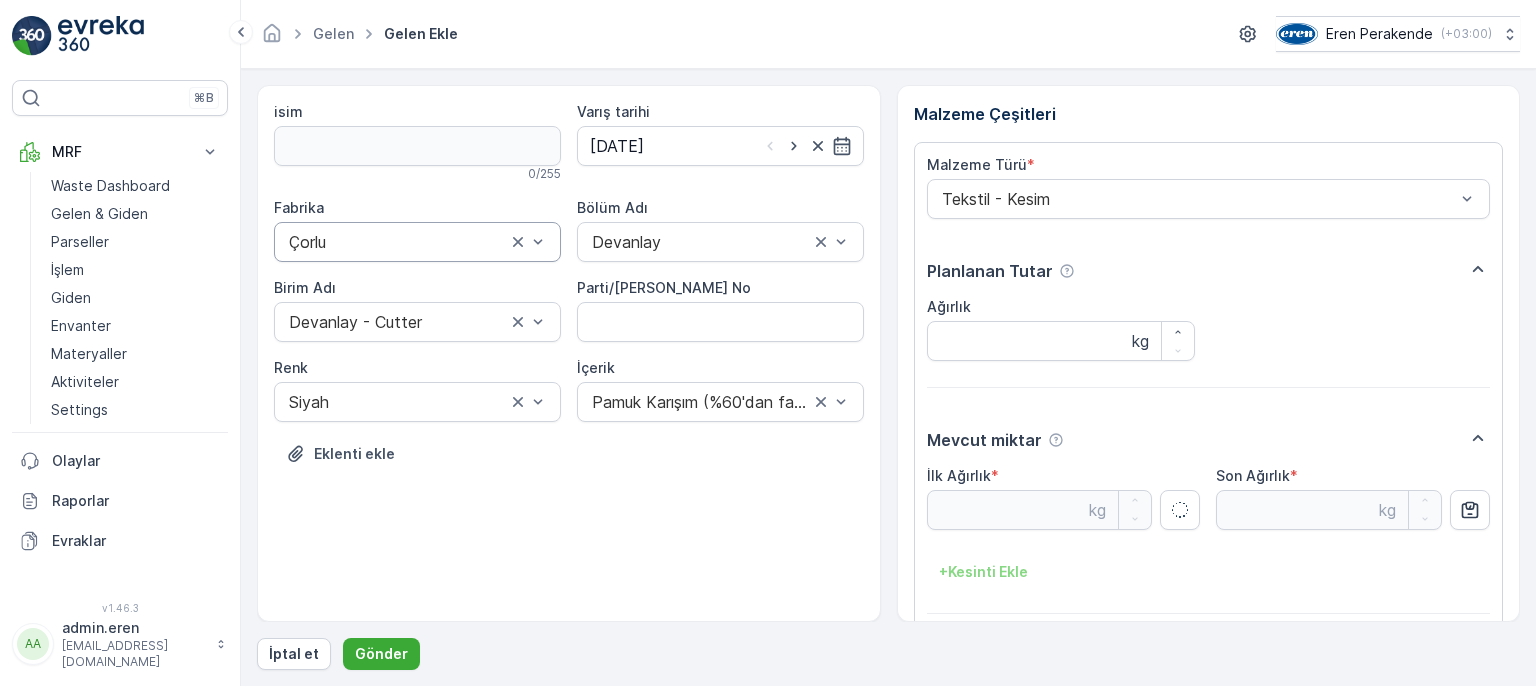type on "20.03" 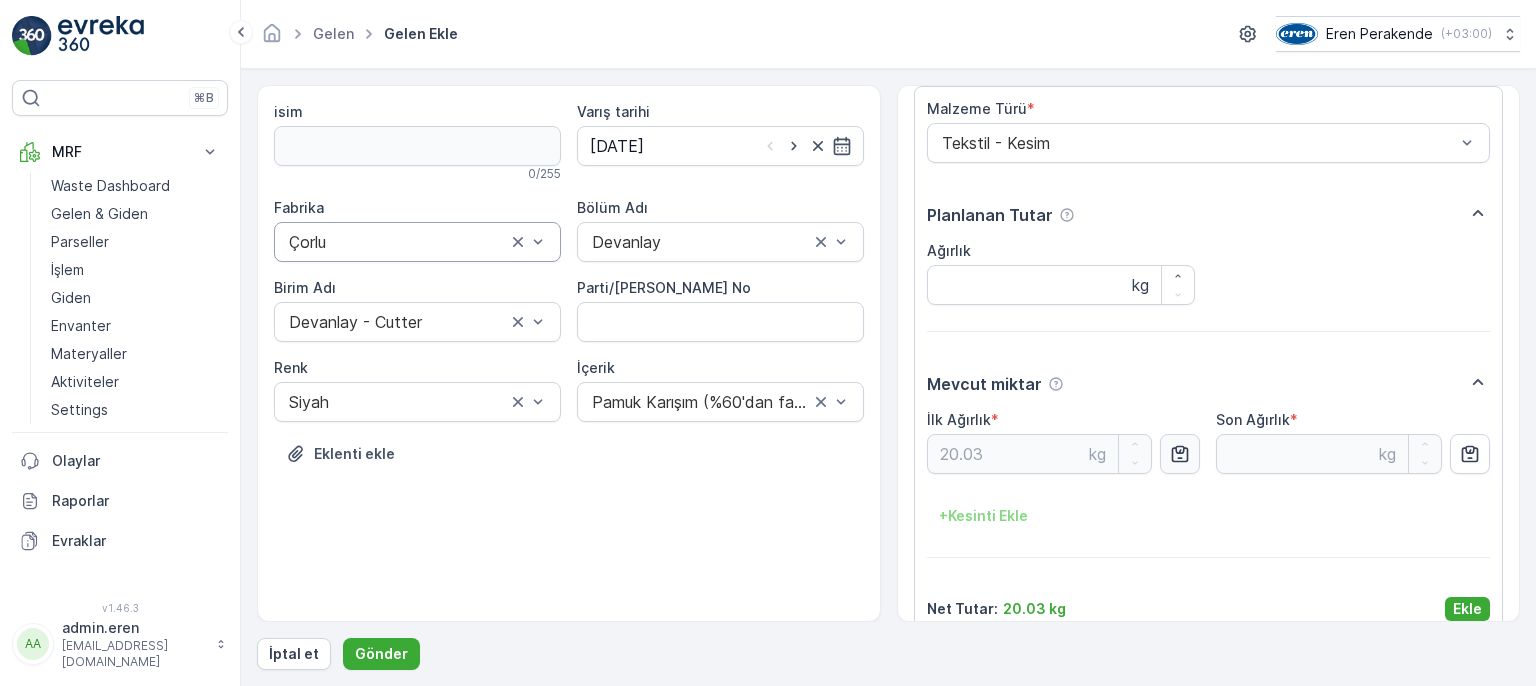scroll, scrollTop: 84, scrollLeft: 0, axis: vertical 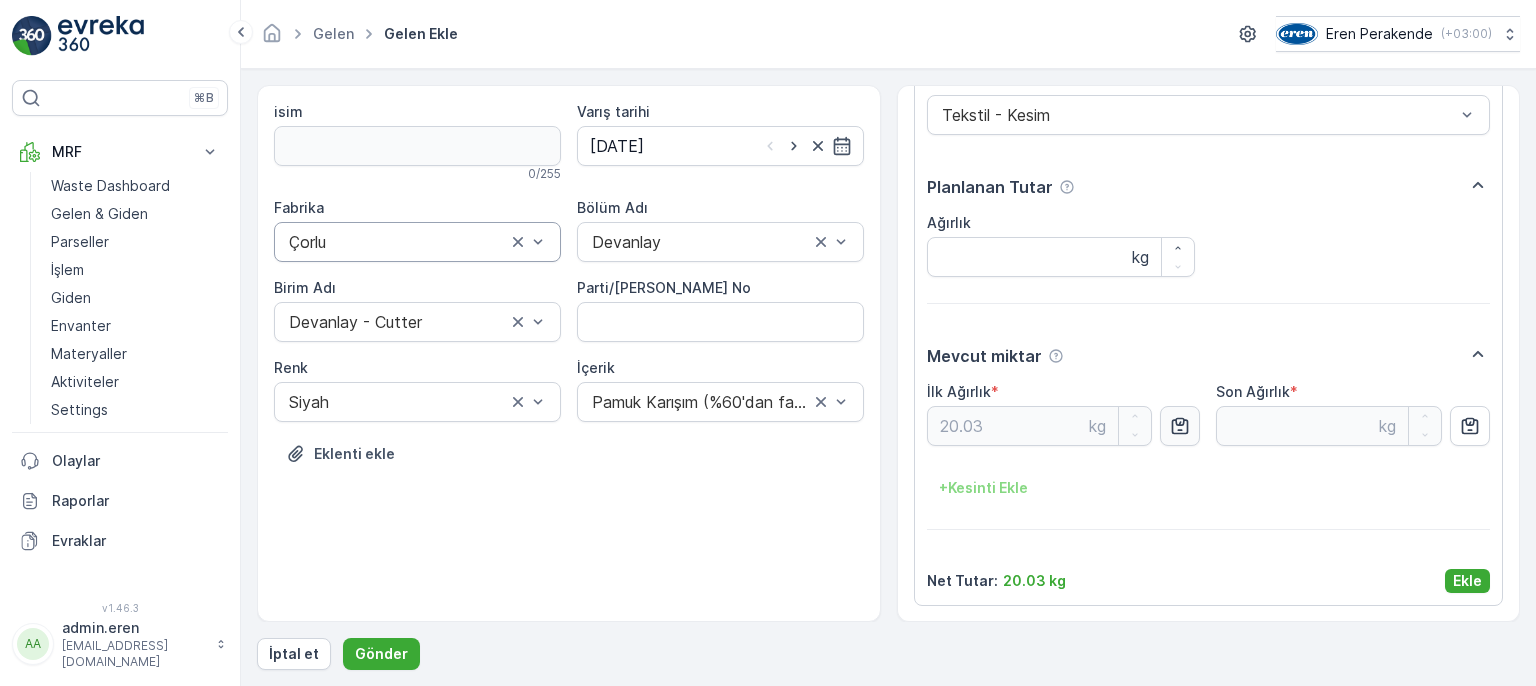 click on "Ekle" at bounding box center [1467, 581] 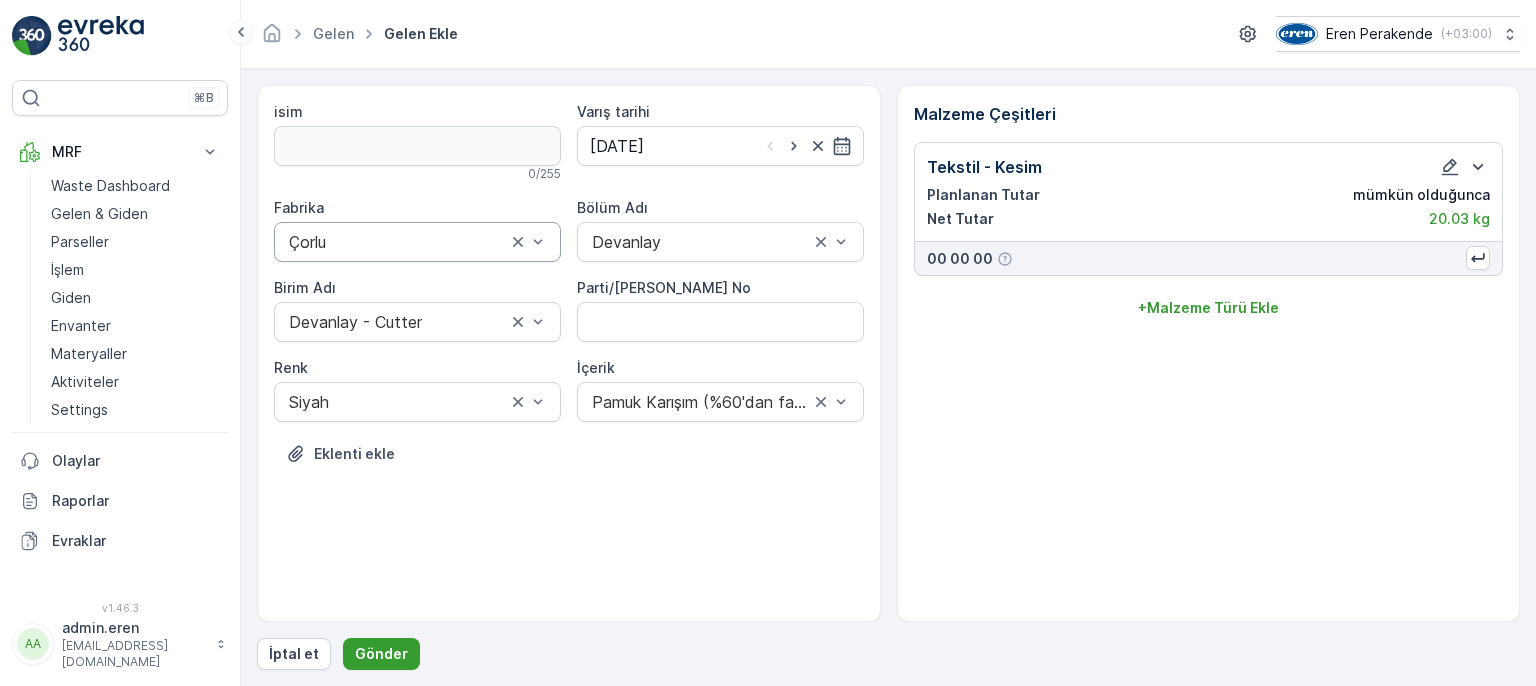 click on "Gönder" at bounding box center (381, 654) 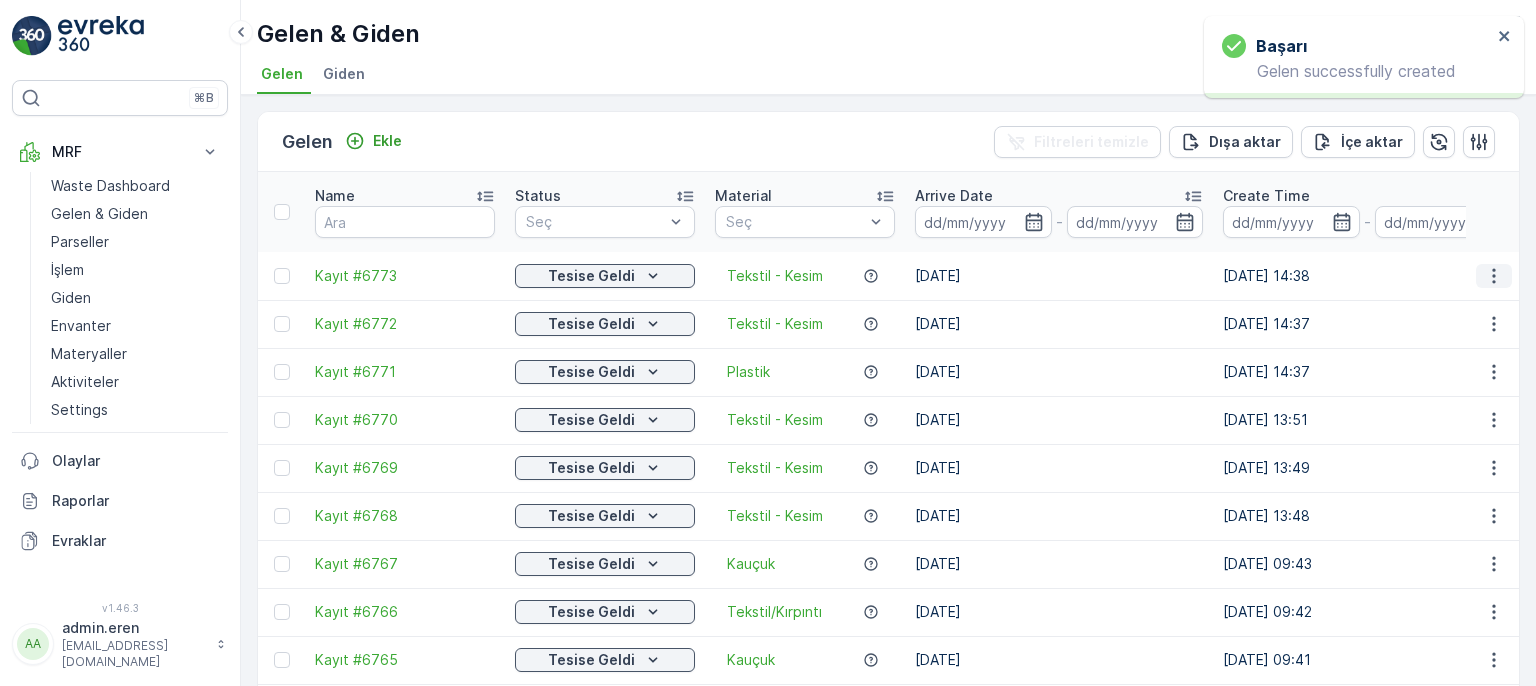 click at bounding box center [1494, 276] 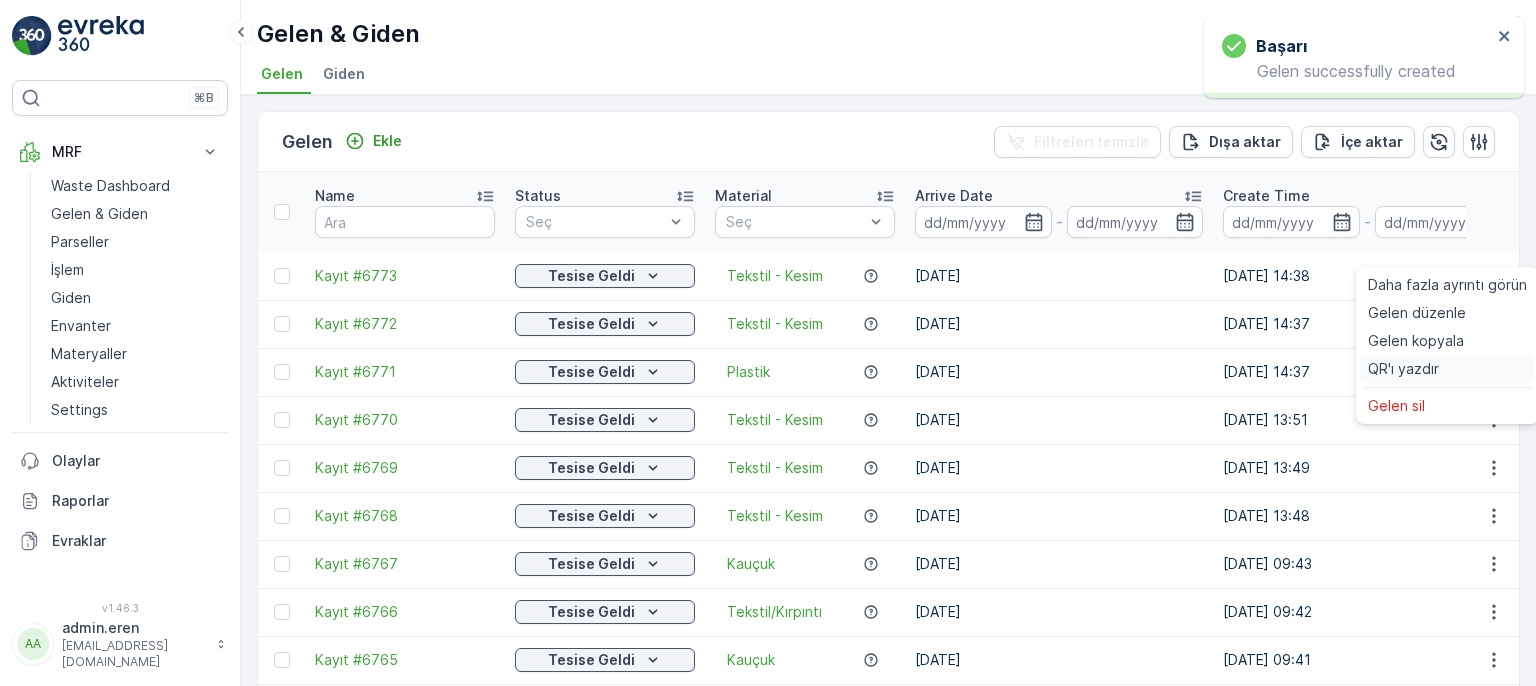 click on "QR'ı yazdır" at bounding box center (1403, 369) 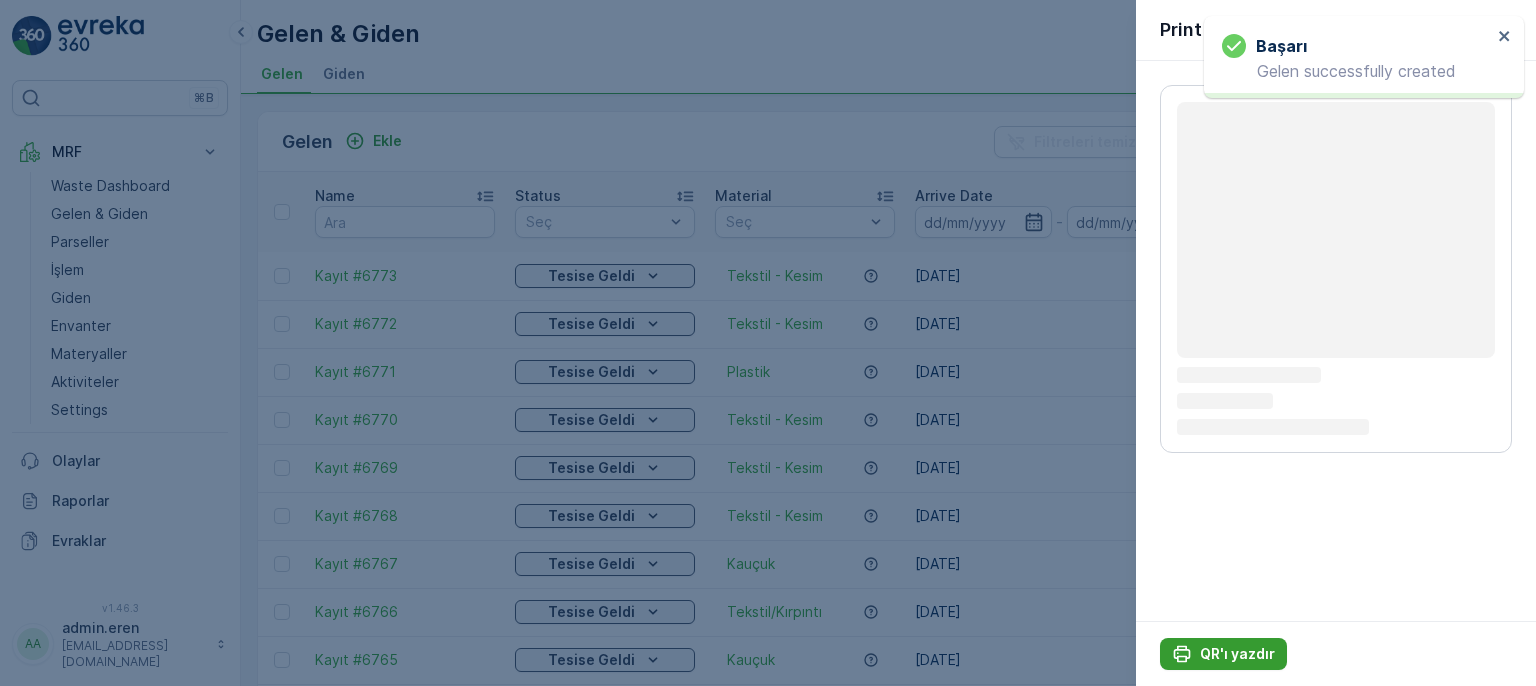 click on "QR'ı yazdır" at bounding box center [1237, 654] 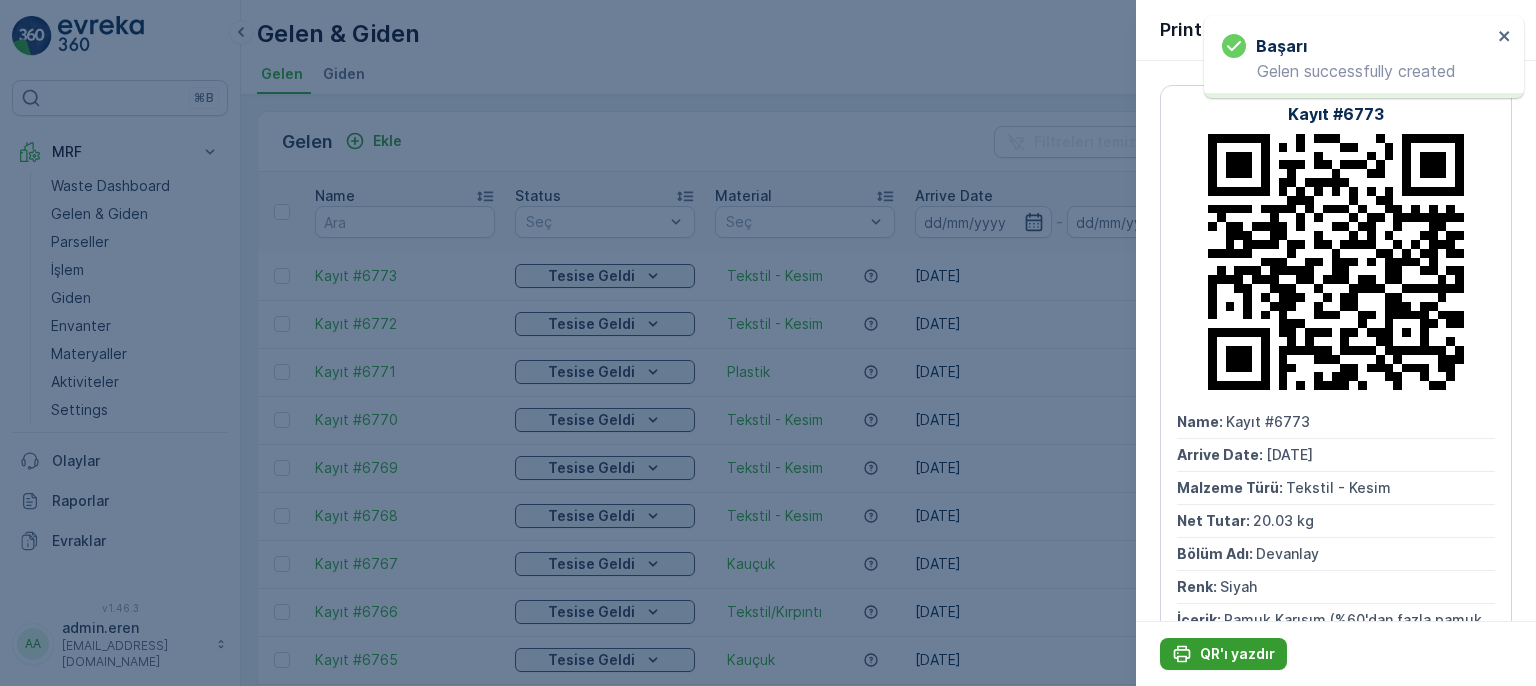 scroll, scrollTop: 0, scrollLeft: 0, axis: both 